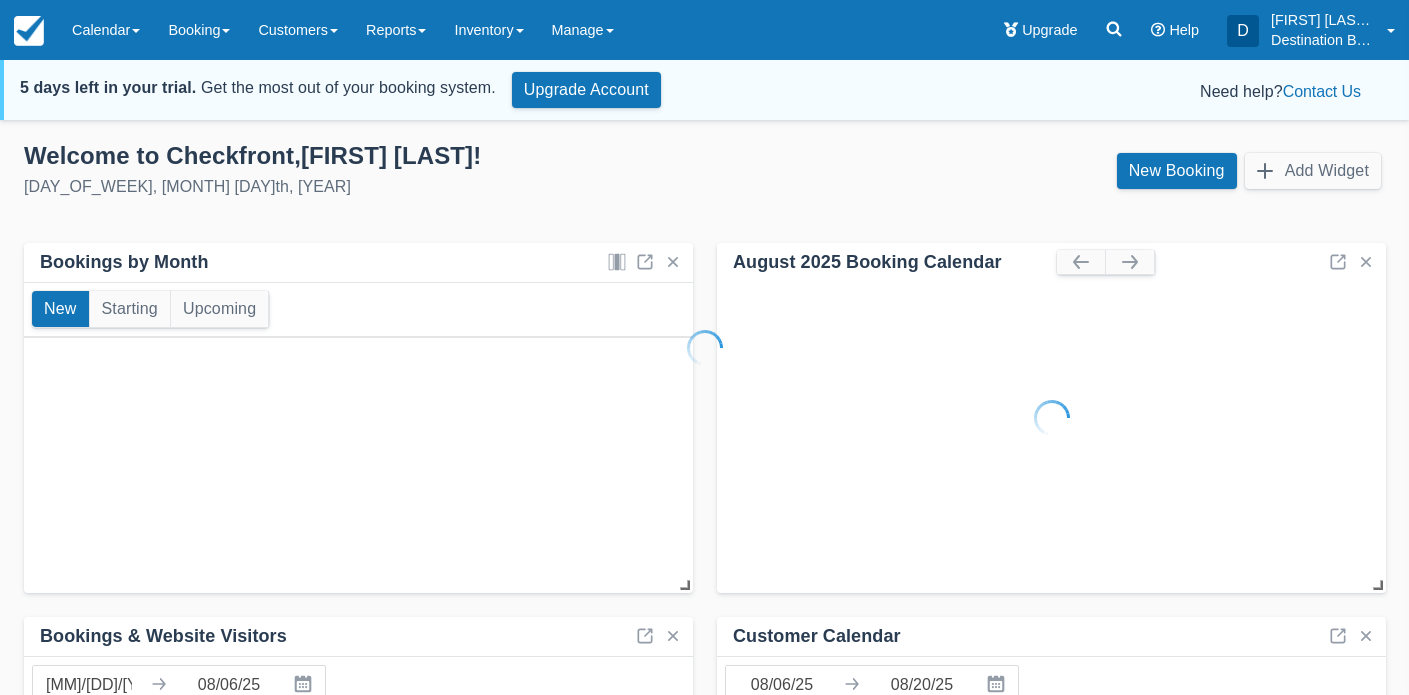 scroll, scrollTop: 0, scrollLeft: 0, axis: both 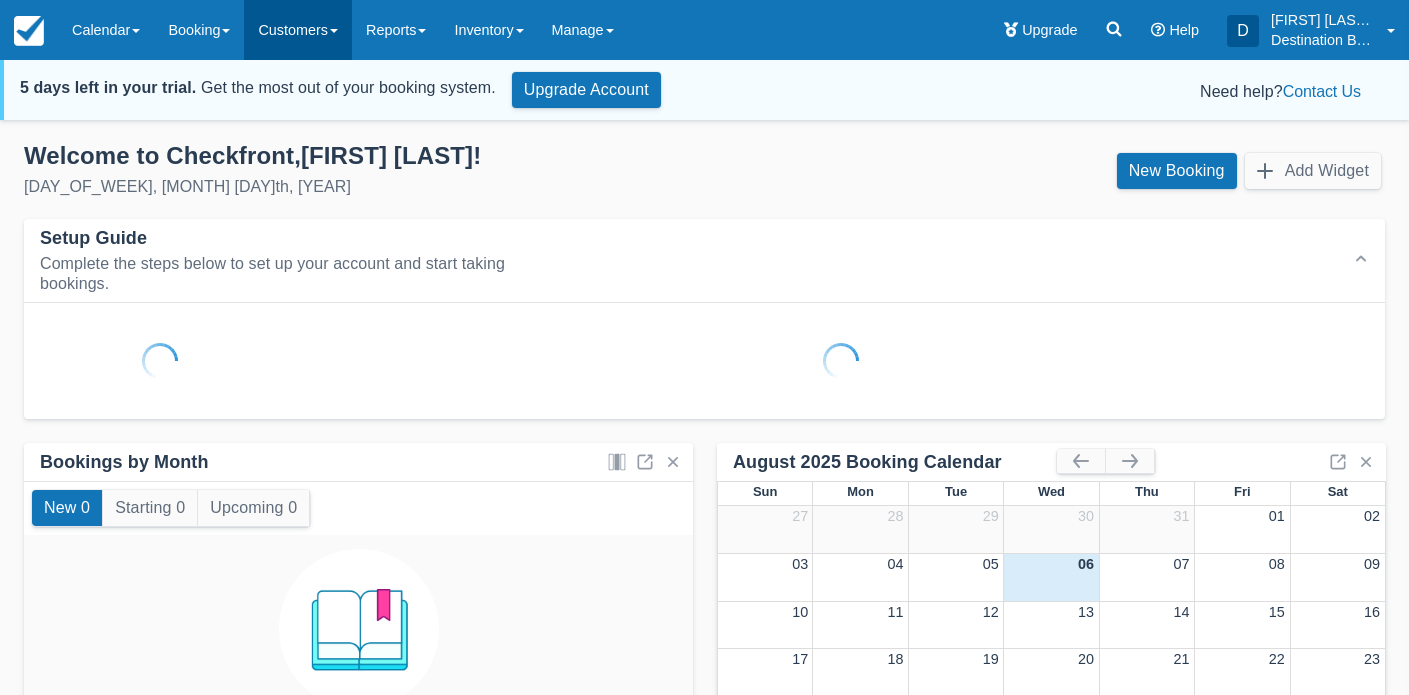 drag, startPoint x: 412, startPoint y: 46, endPoint x: 362, endPoint y: 37, distance: 50.803543 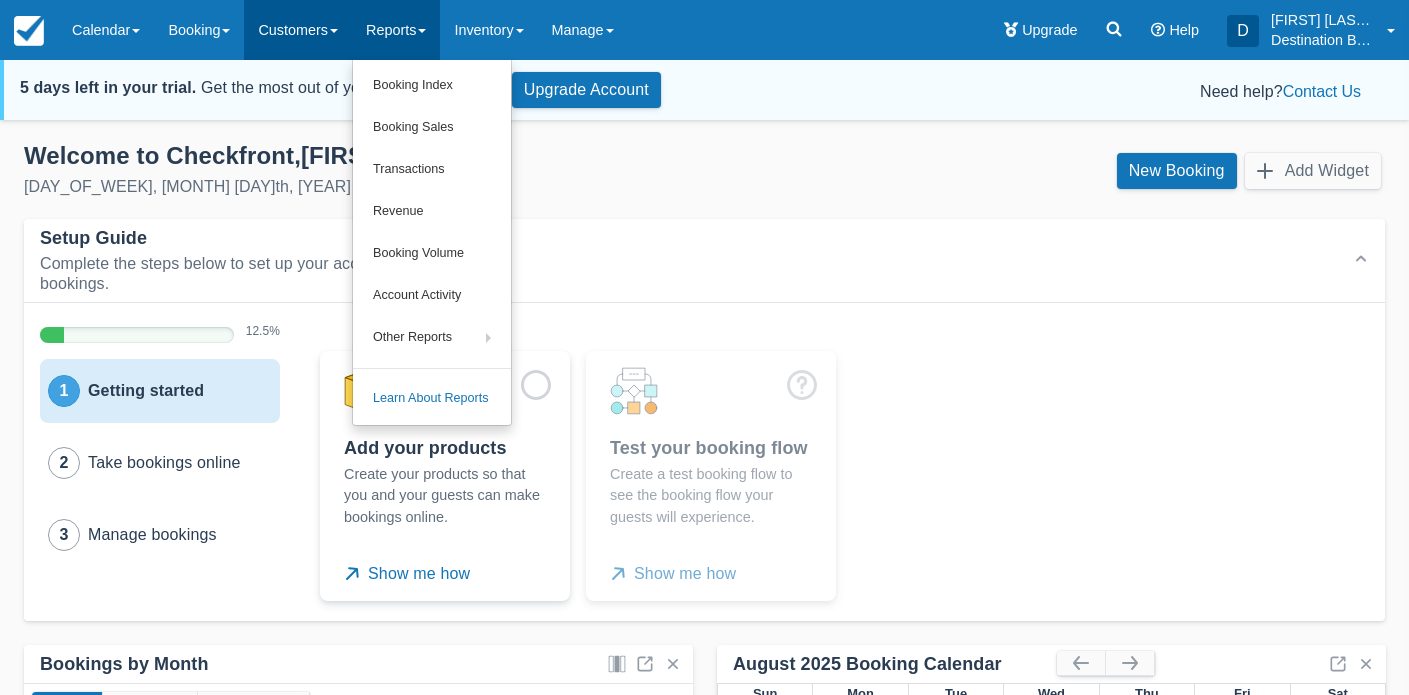 click on "Customers" at bounding box center [298, 30] 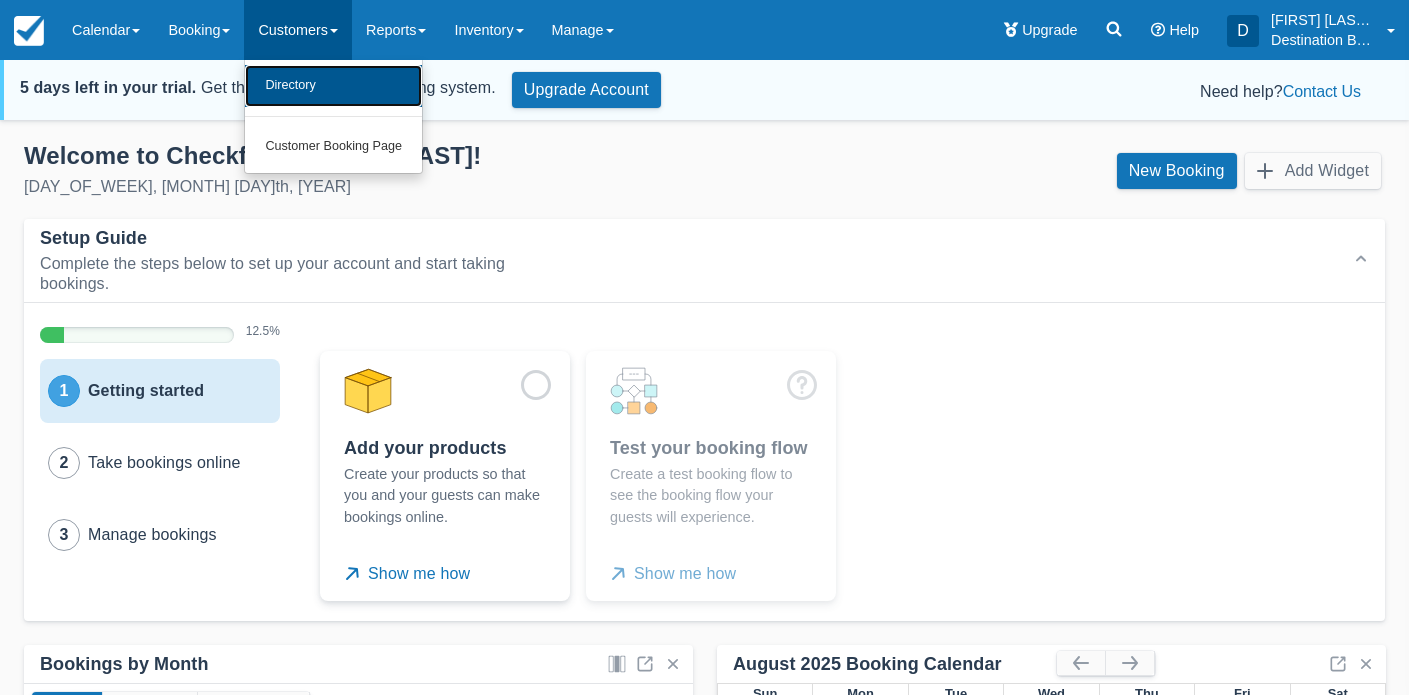 scroll, scrollTop: 4, scrollLeft: 0, axis: vertical 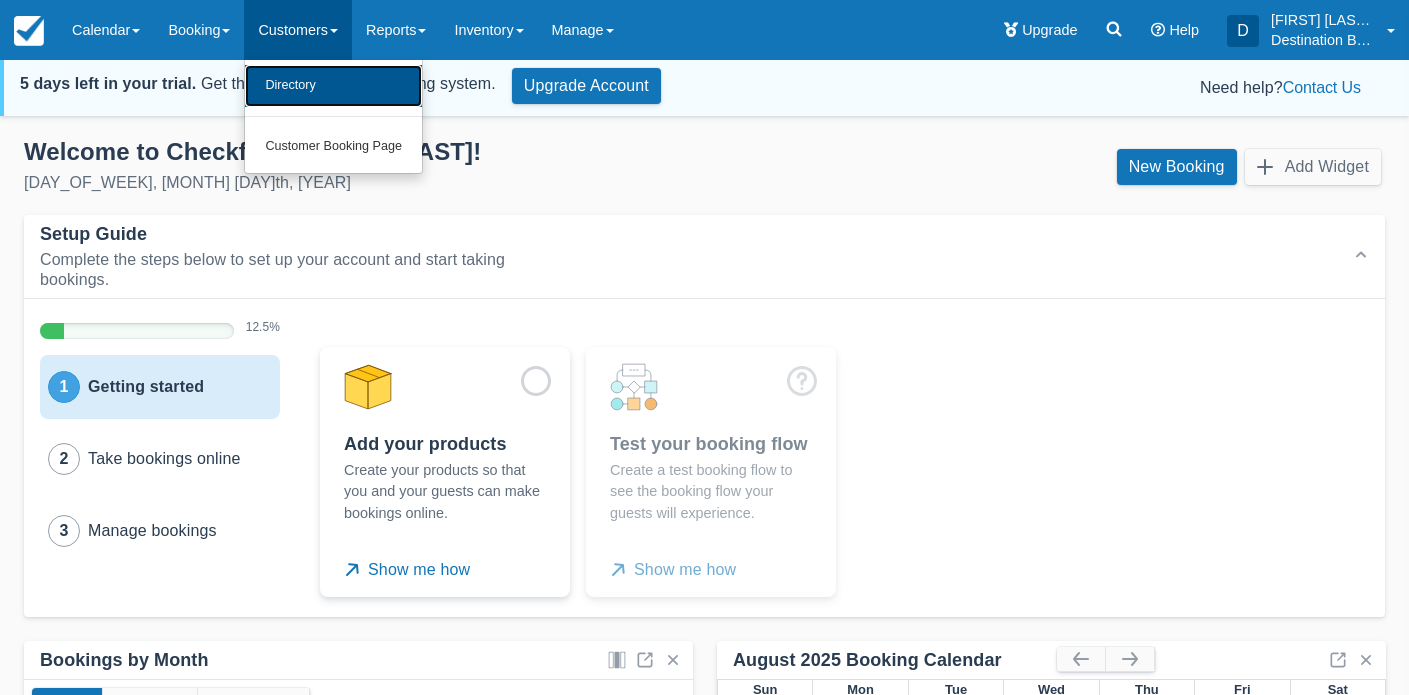click on "Directory" at bounding box center (333, 86) 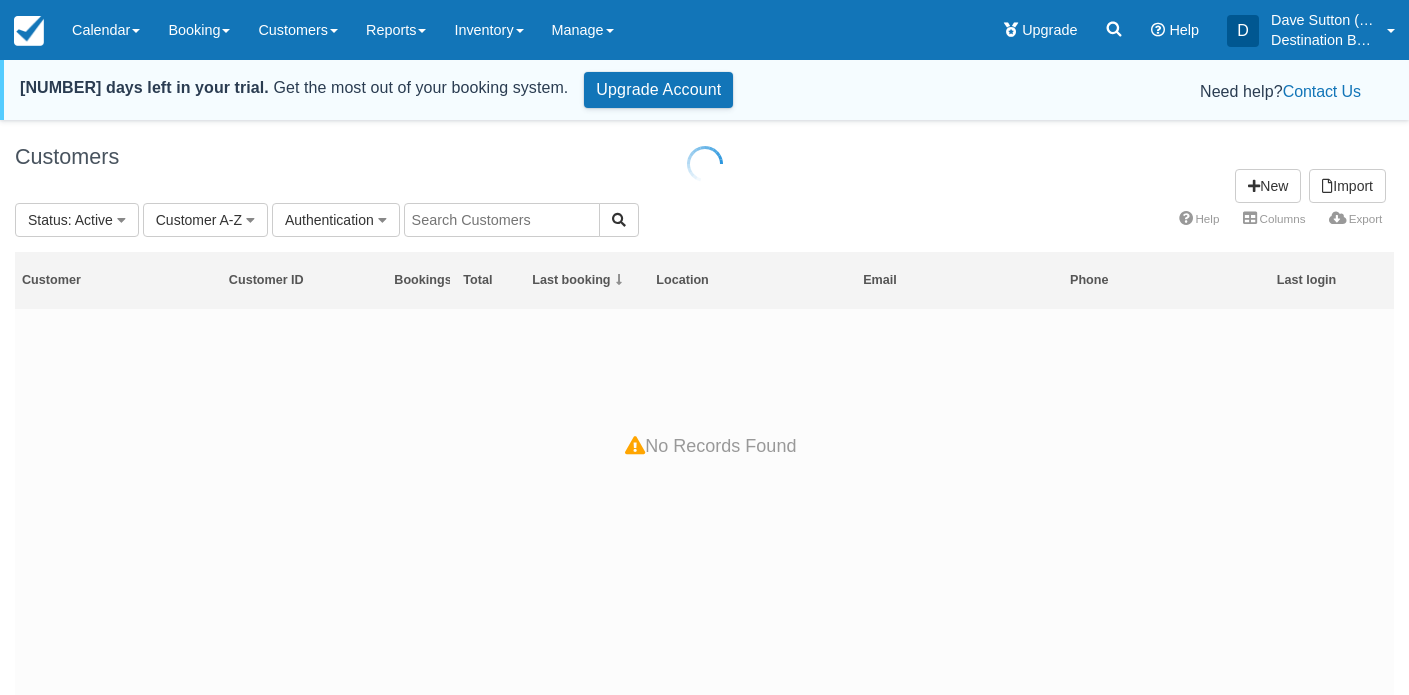 scroll, scrollTop: 0, scrollLeft: 0, axis: both 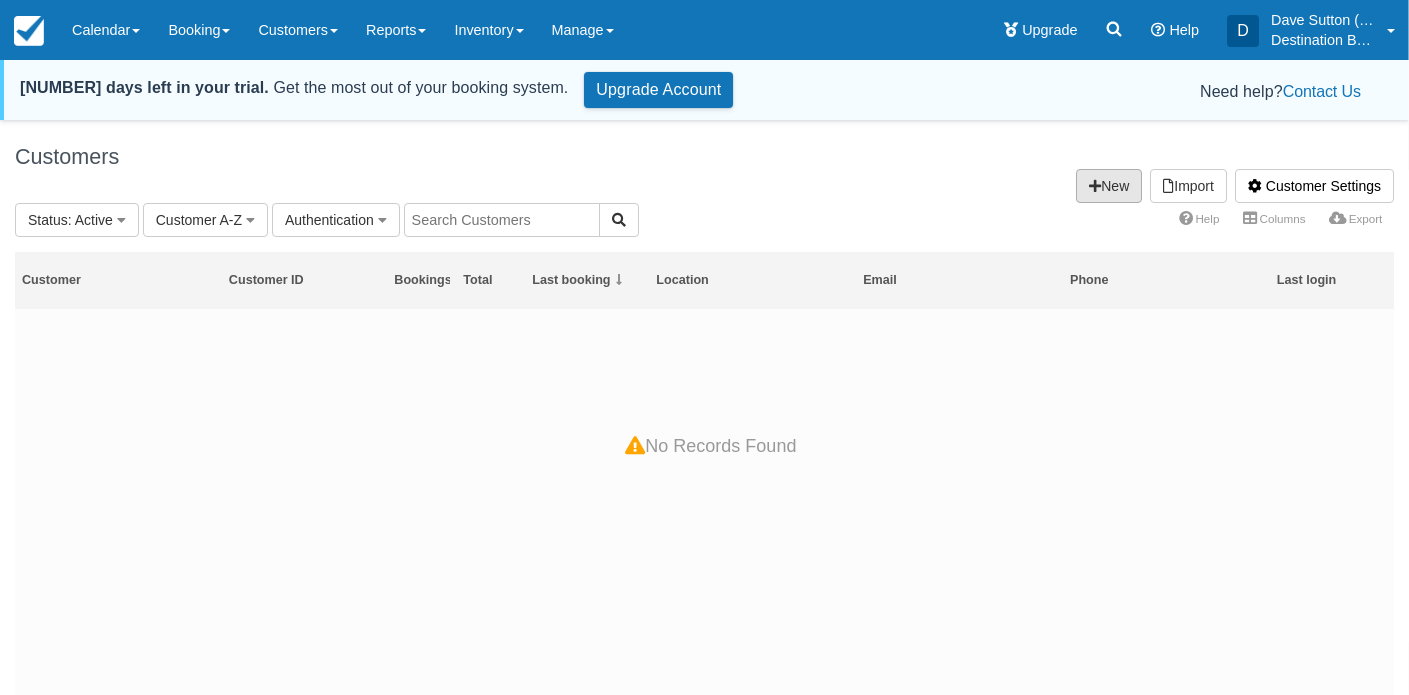 click on "New" at bounding box center [1109, 186] 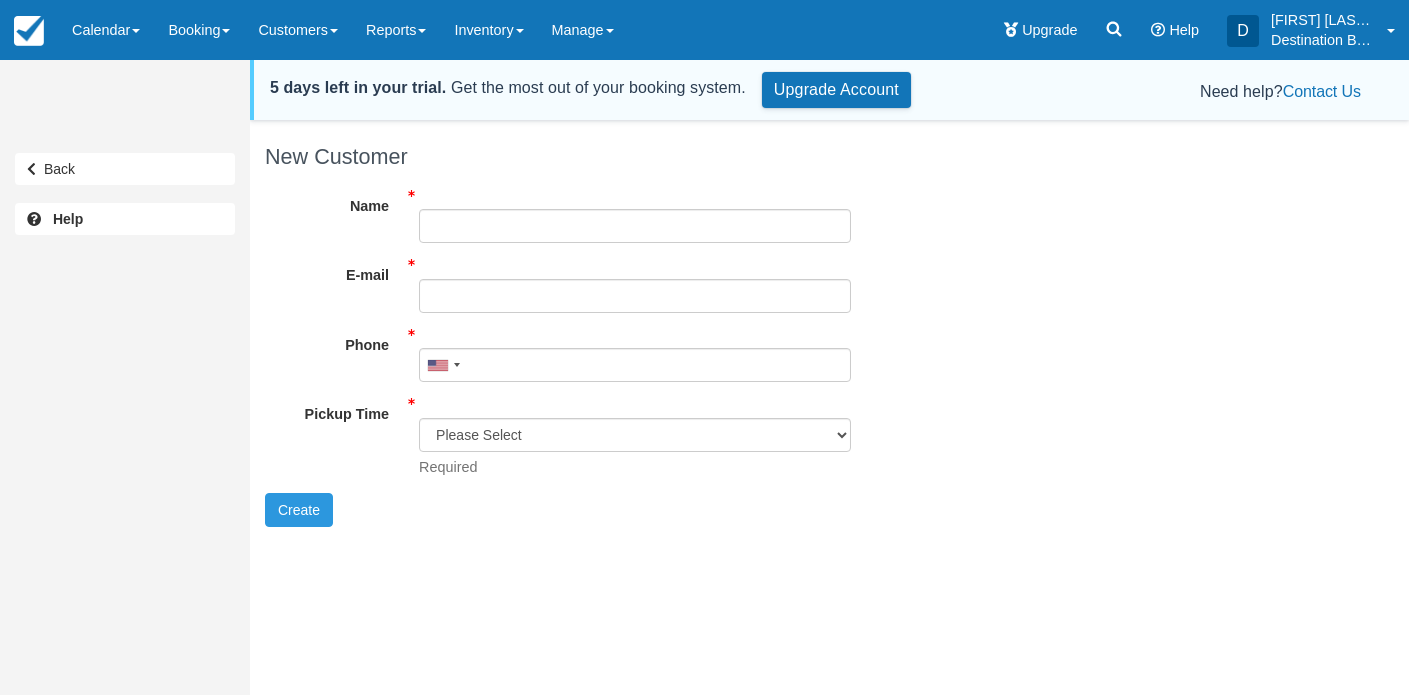 scroll, scrollTop: 0, scrollLeft: 0, axis: both 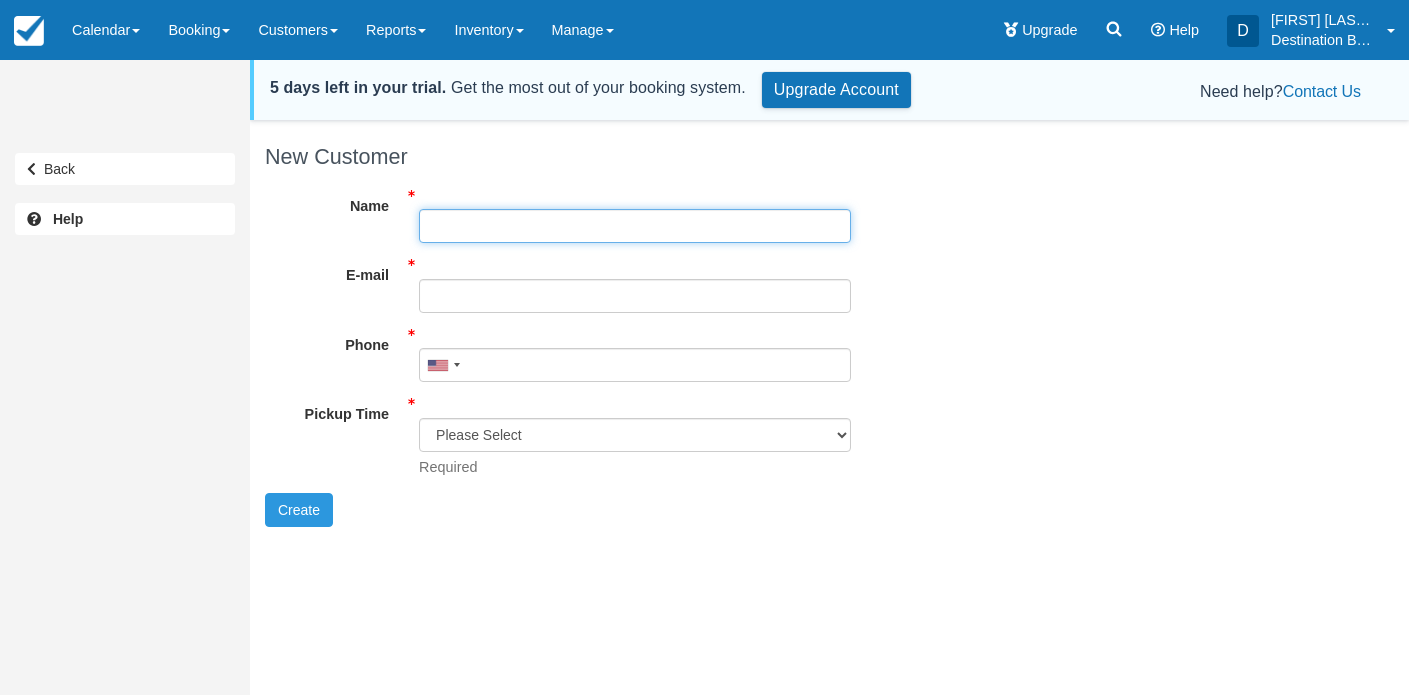 click on "Name" at bounding box center [635, 226] 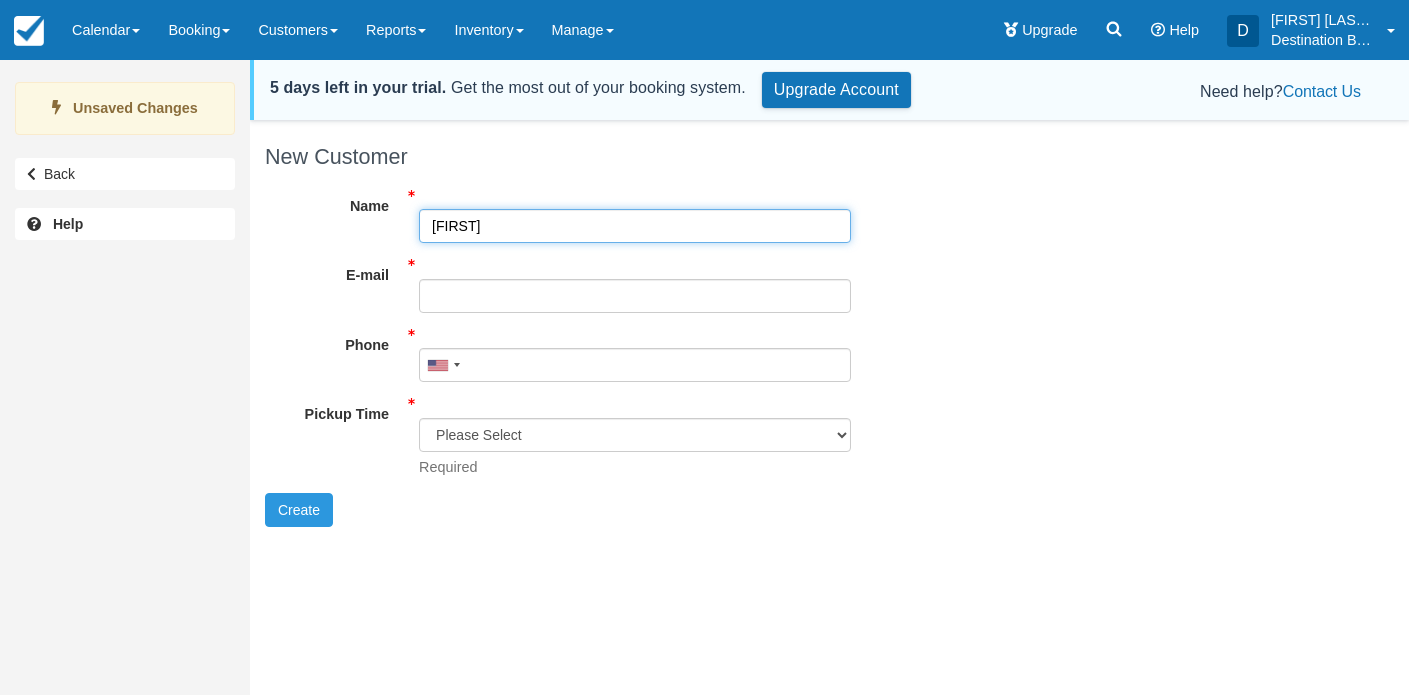 type on "James" 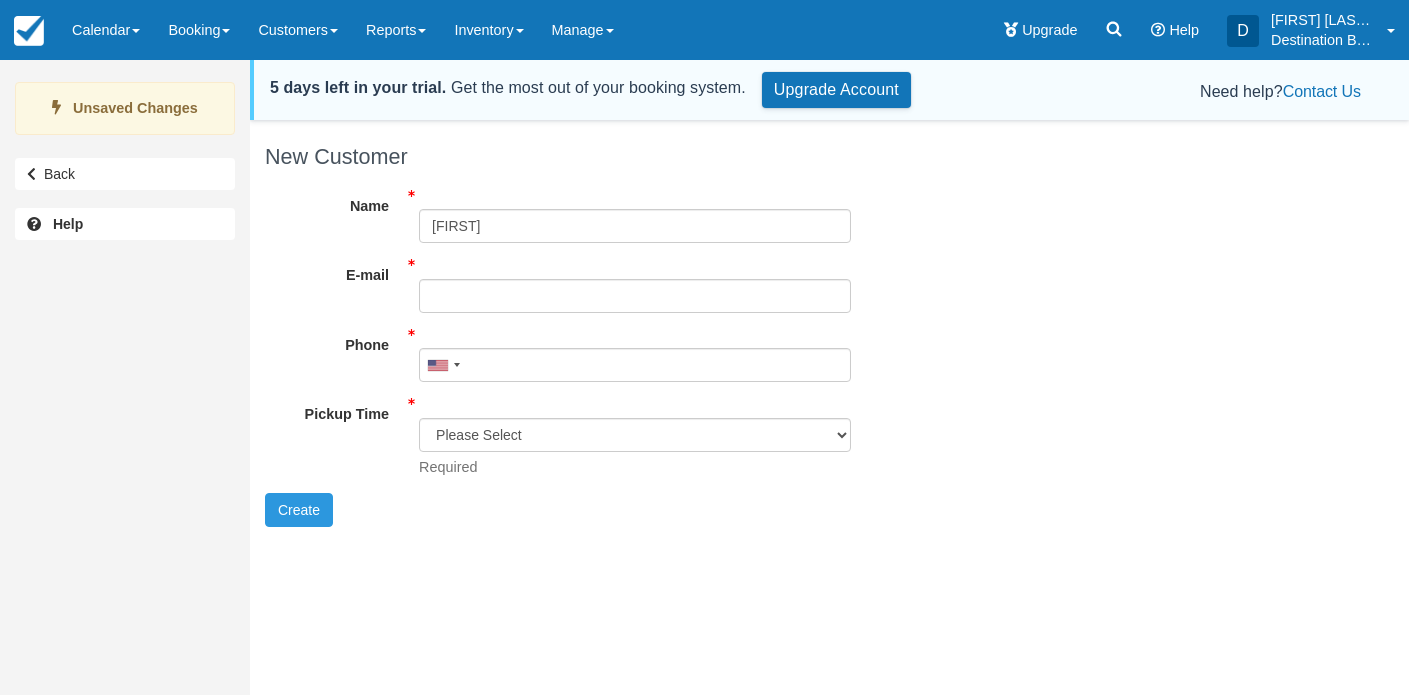 click on "E-mail
Did you mean  ?" at bounding box center [558, 293] 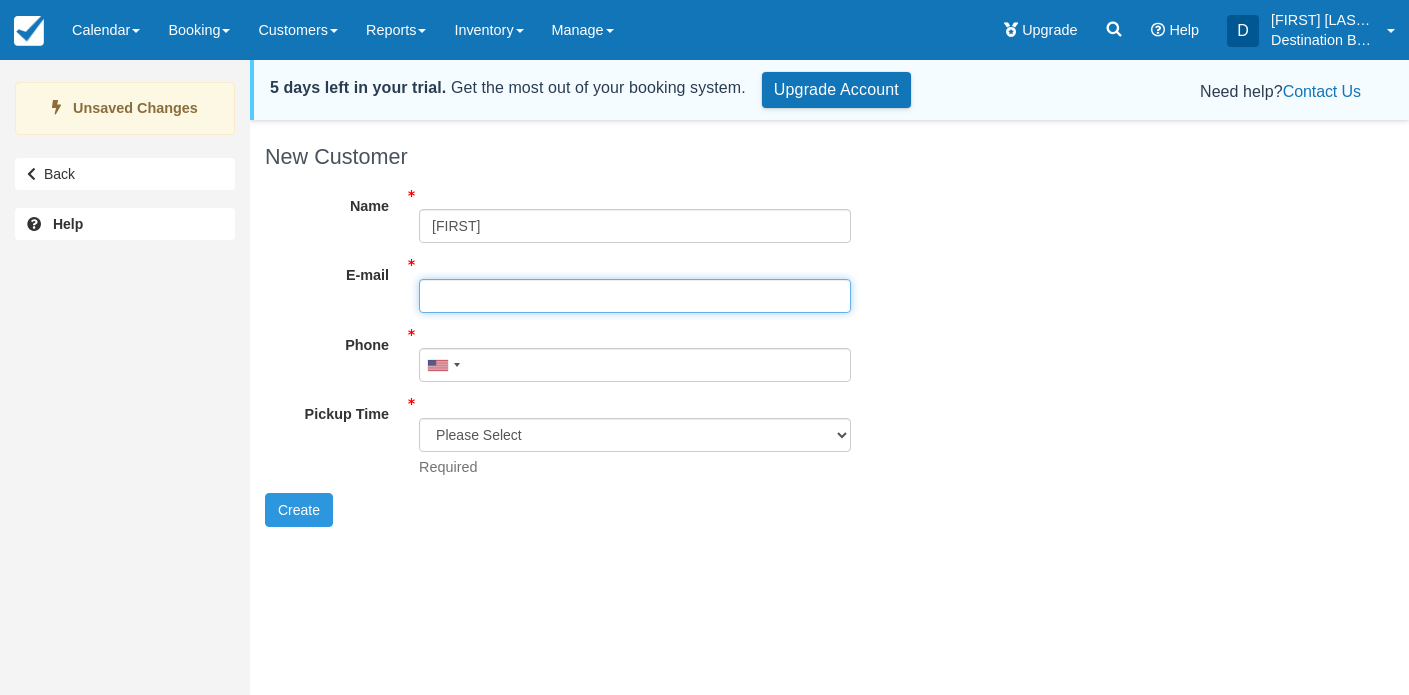 click on "E-mail" at bounding box center (635, 296) 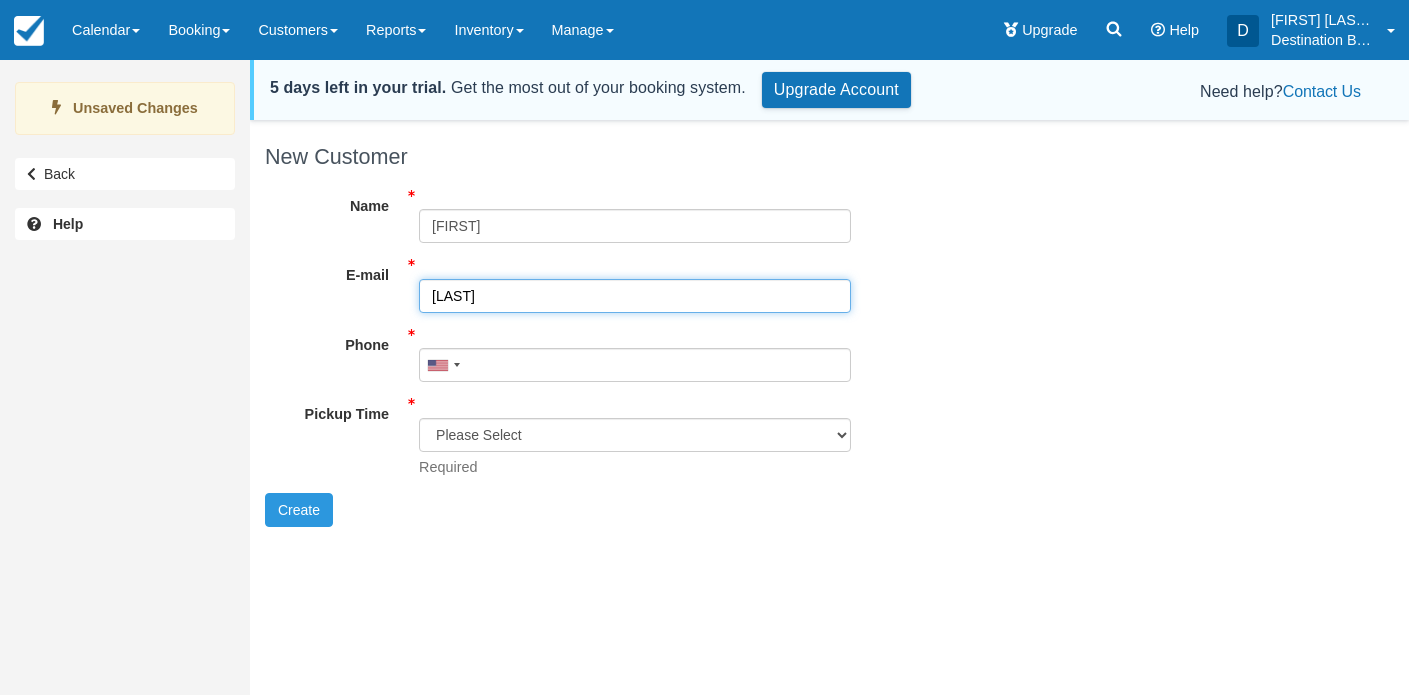 type on "Earwood" 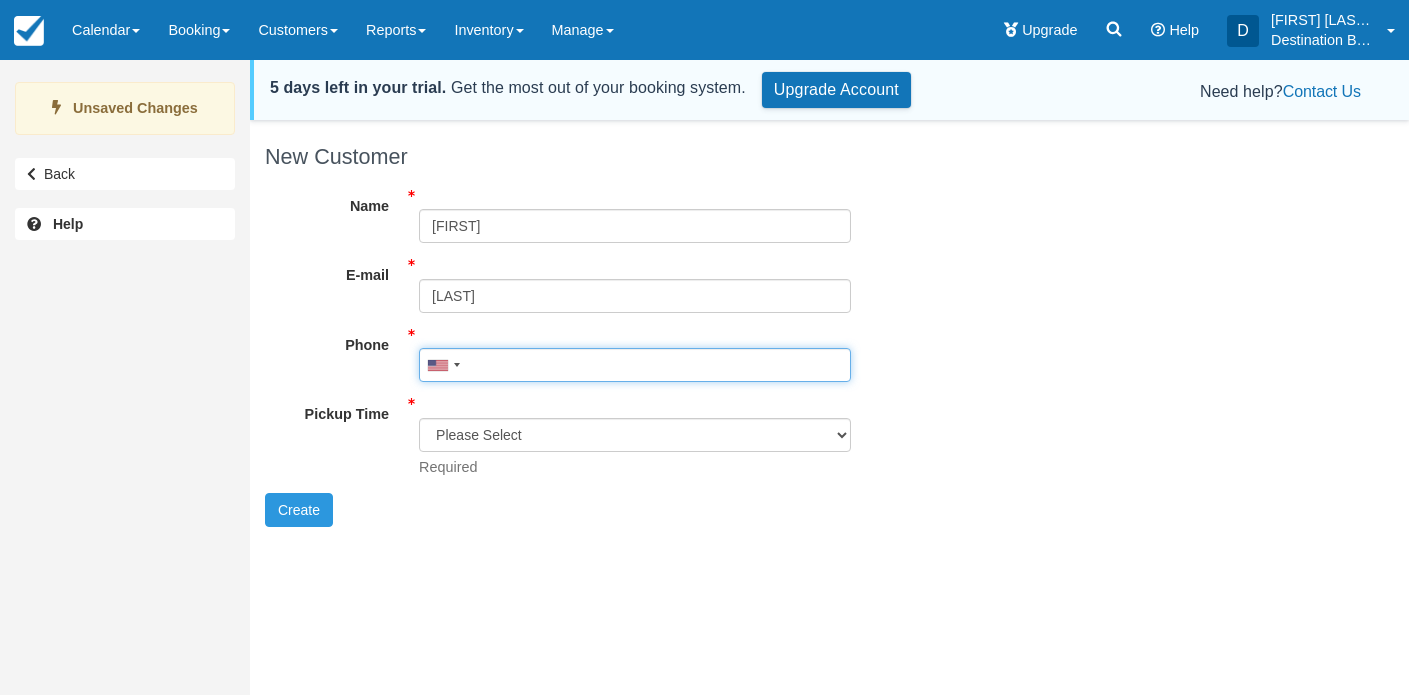 click on "Phone" at bounding box center [635, 365] 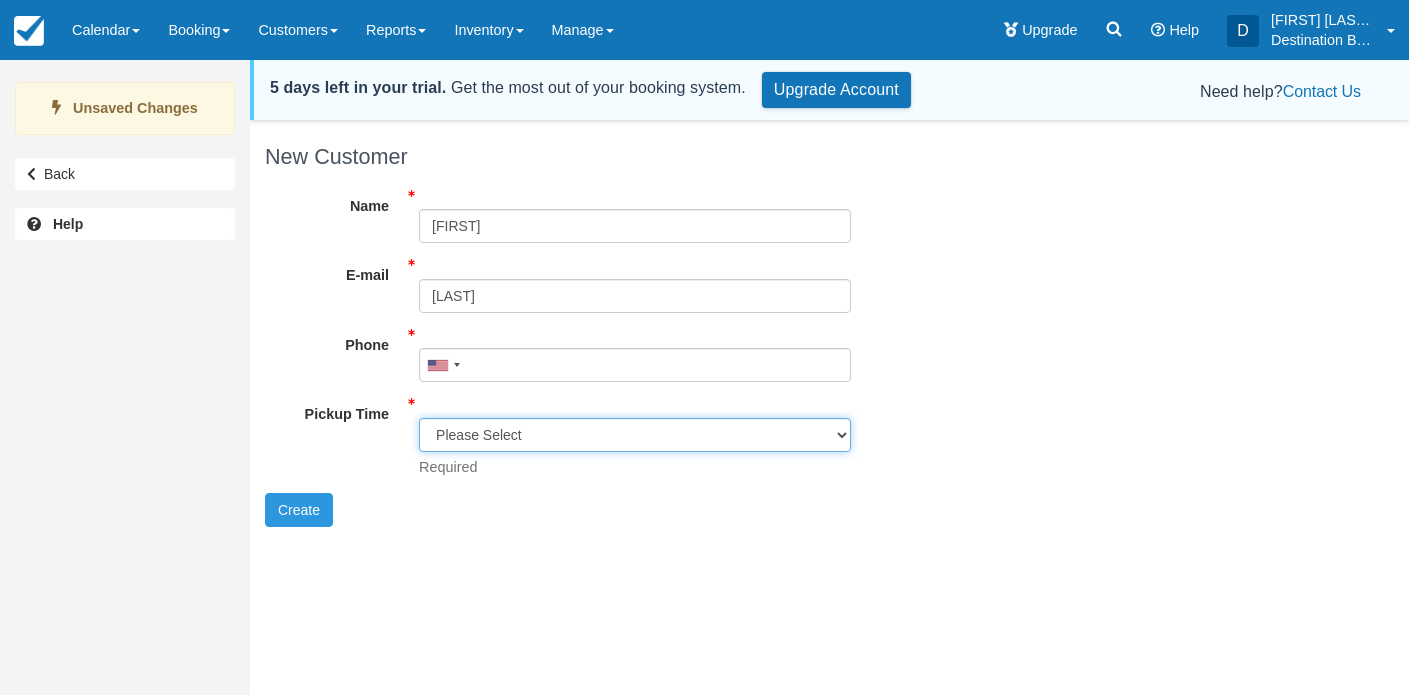 click on "Please Select 8:00 am 8:30 am 9:00 am" at bounding box center [635, 435] 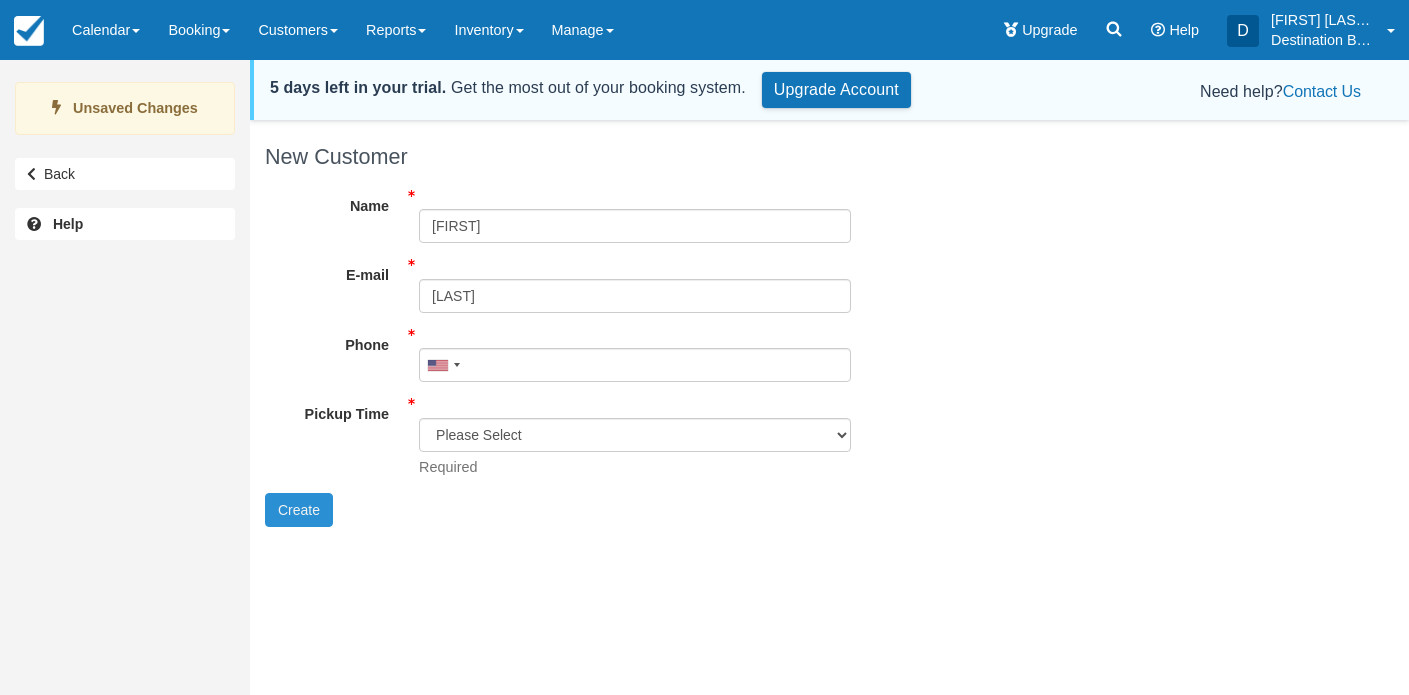 click on "Create" at bounding box center [299, 510] 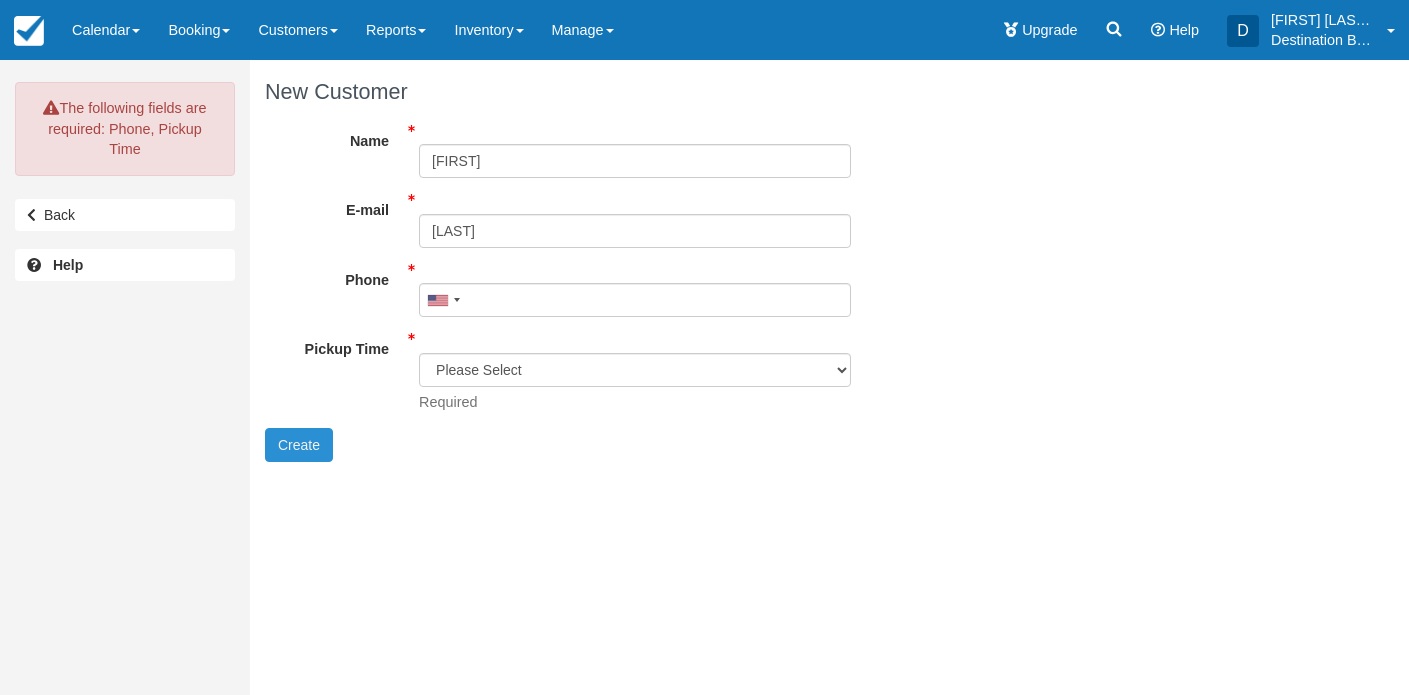 scroll, scrollTop: 0, scrollLeft: 0, axis: both 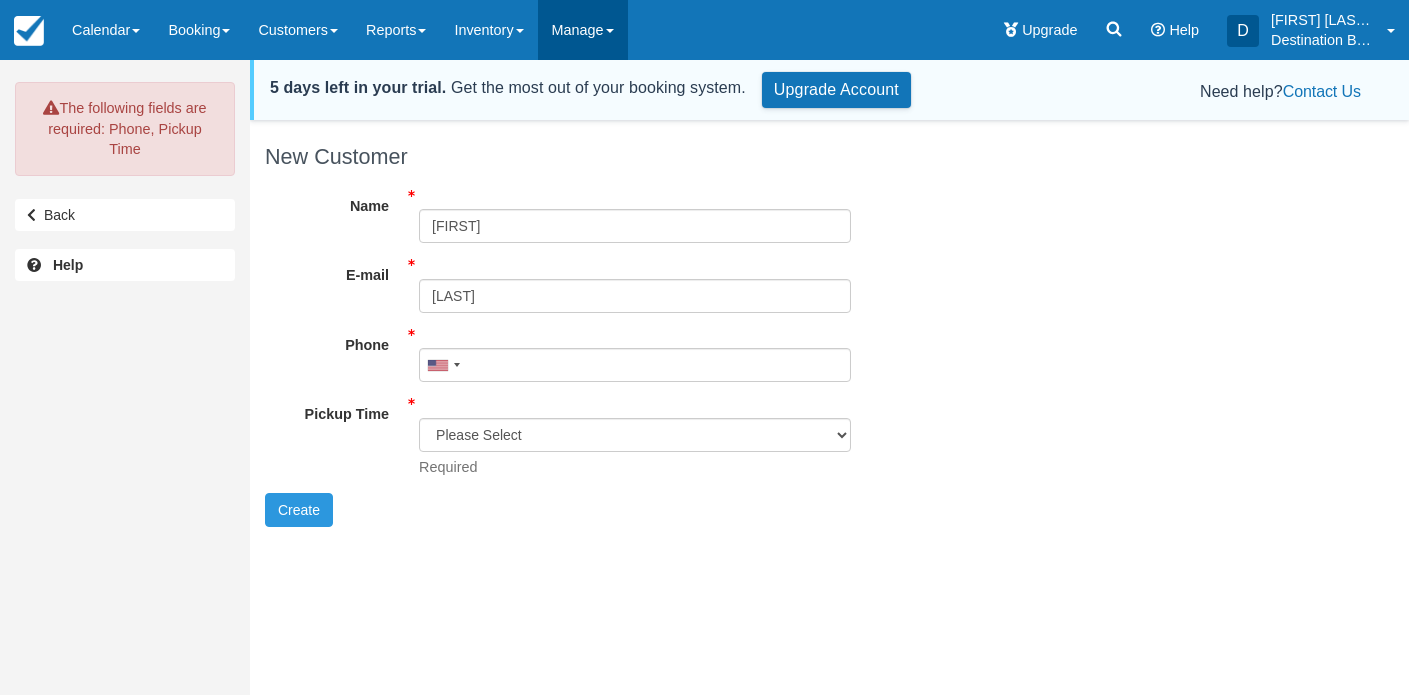 click on "Manage" at bounding box center (583, 30) 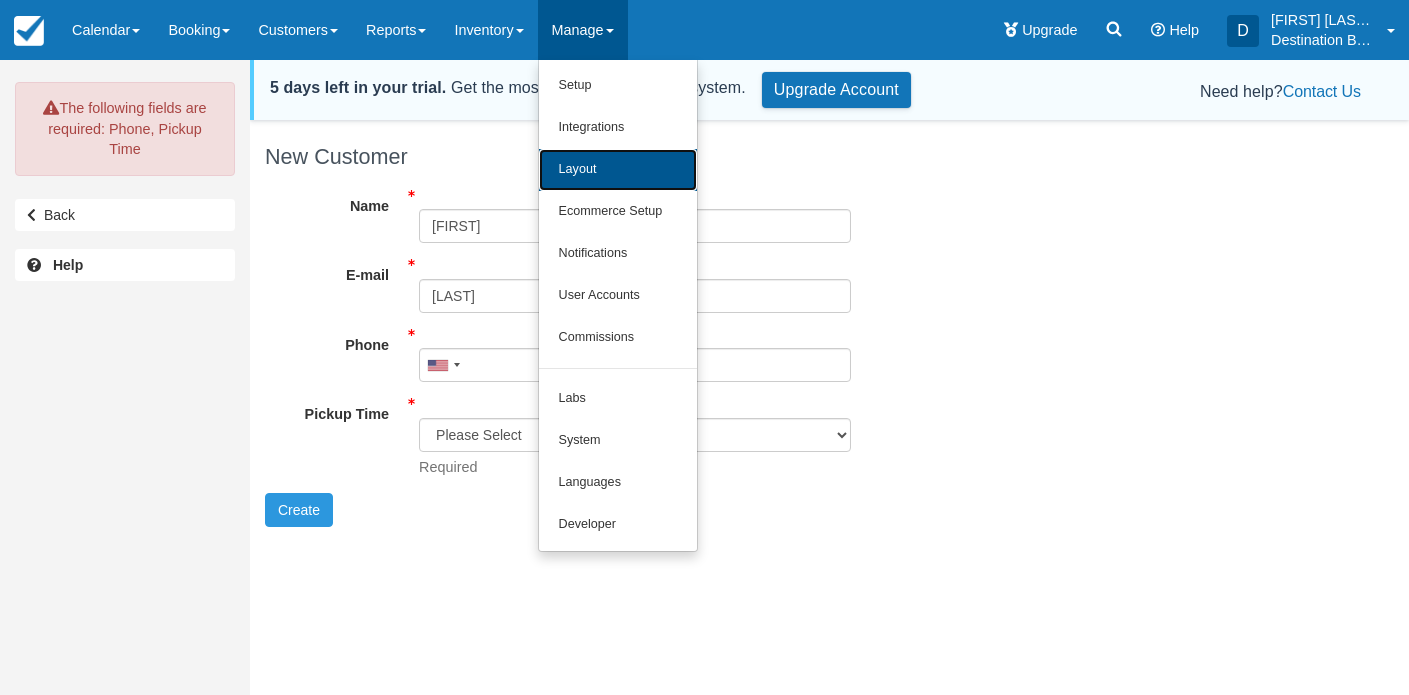 click on "Layout" at bounding box center [618, 170] 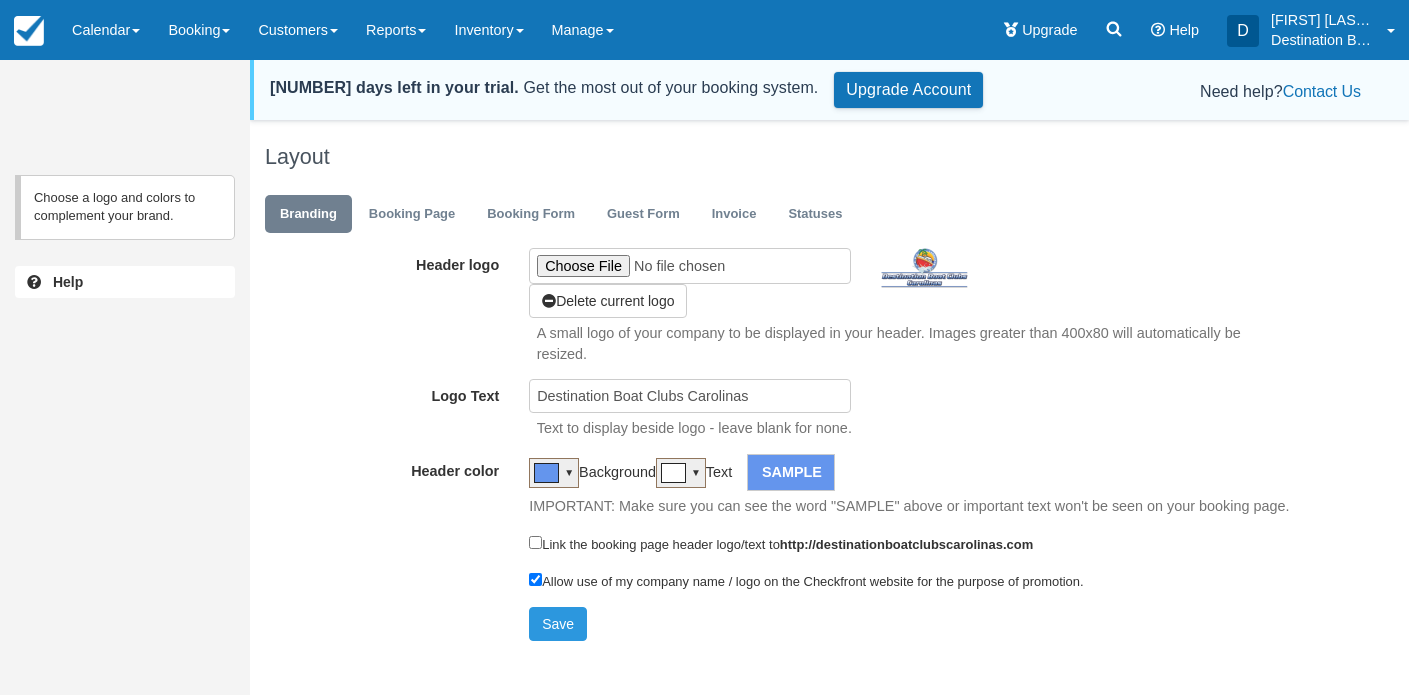 scroll, scrollTop: 0, scrollLeft: 0, axis: both 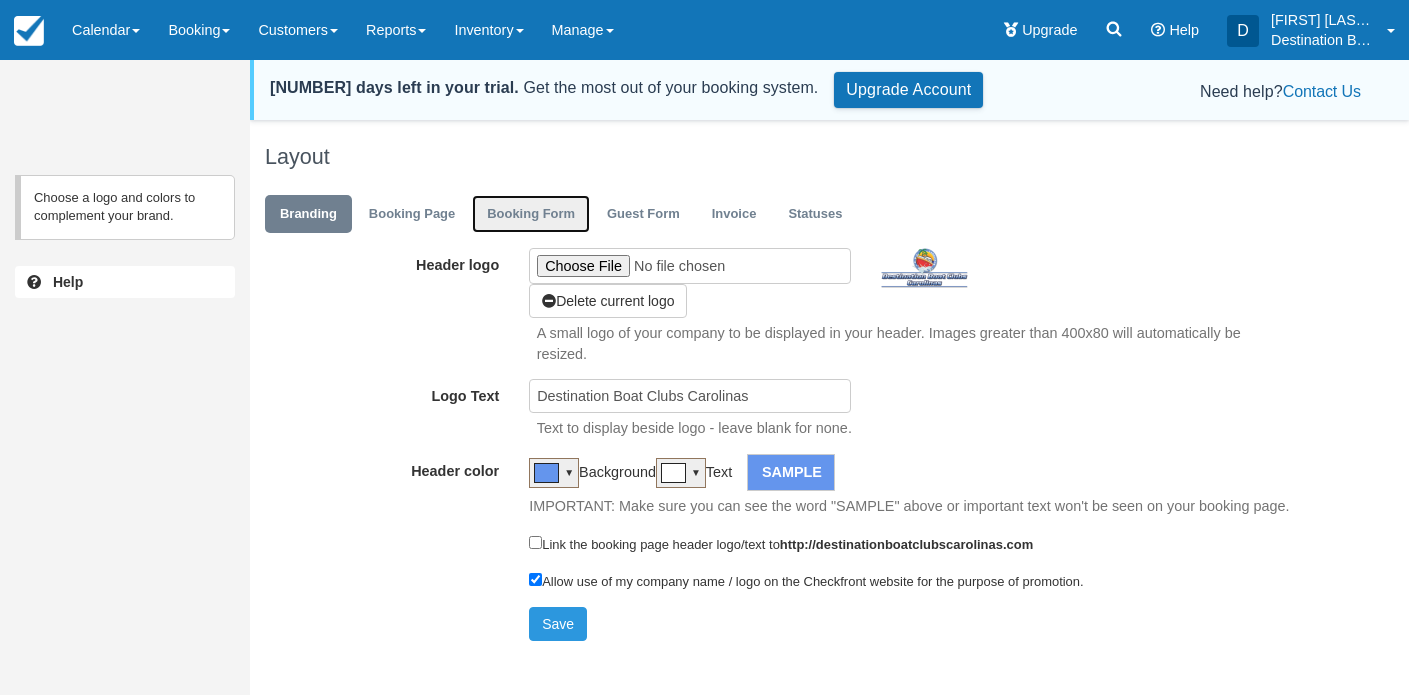 click on "Booking Form" at bounding box center [531, 214] 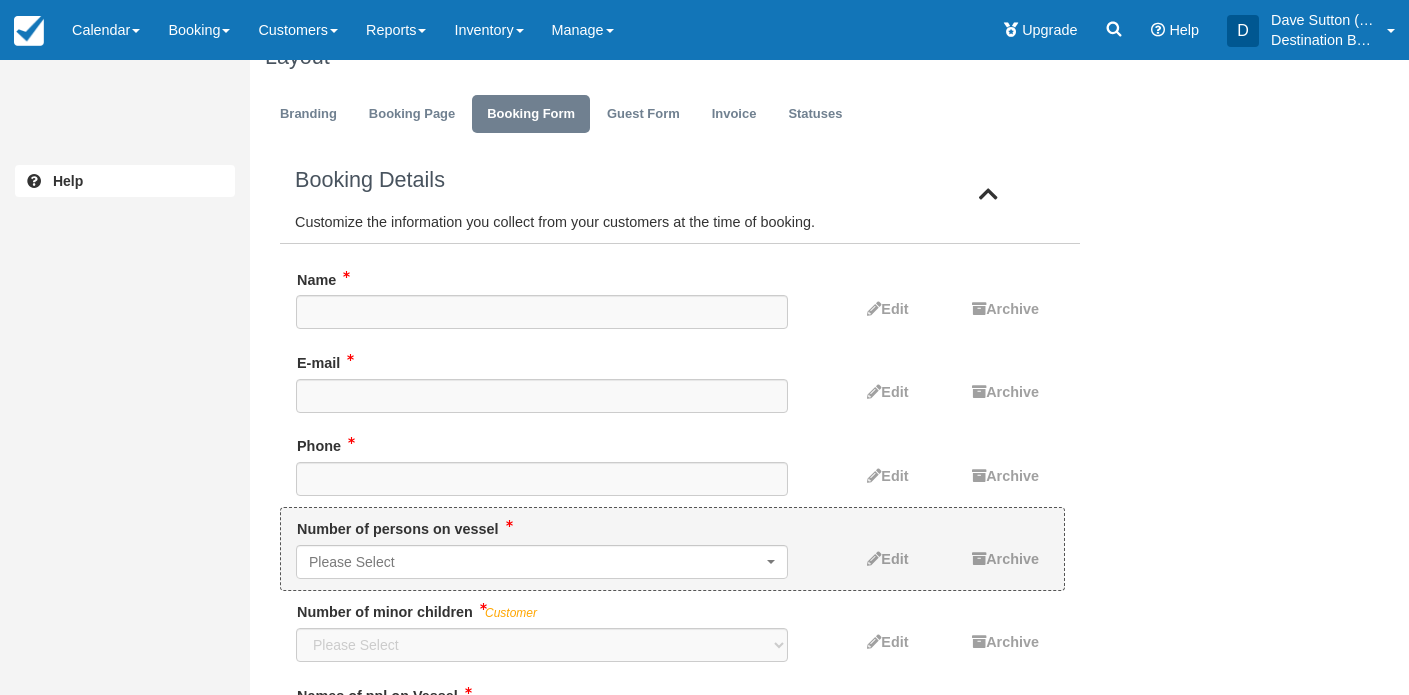 scroll, scrollTop: 129, scrollLeft: 0, axis: vertical 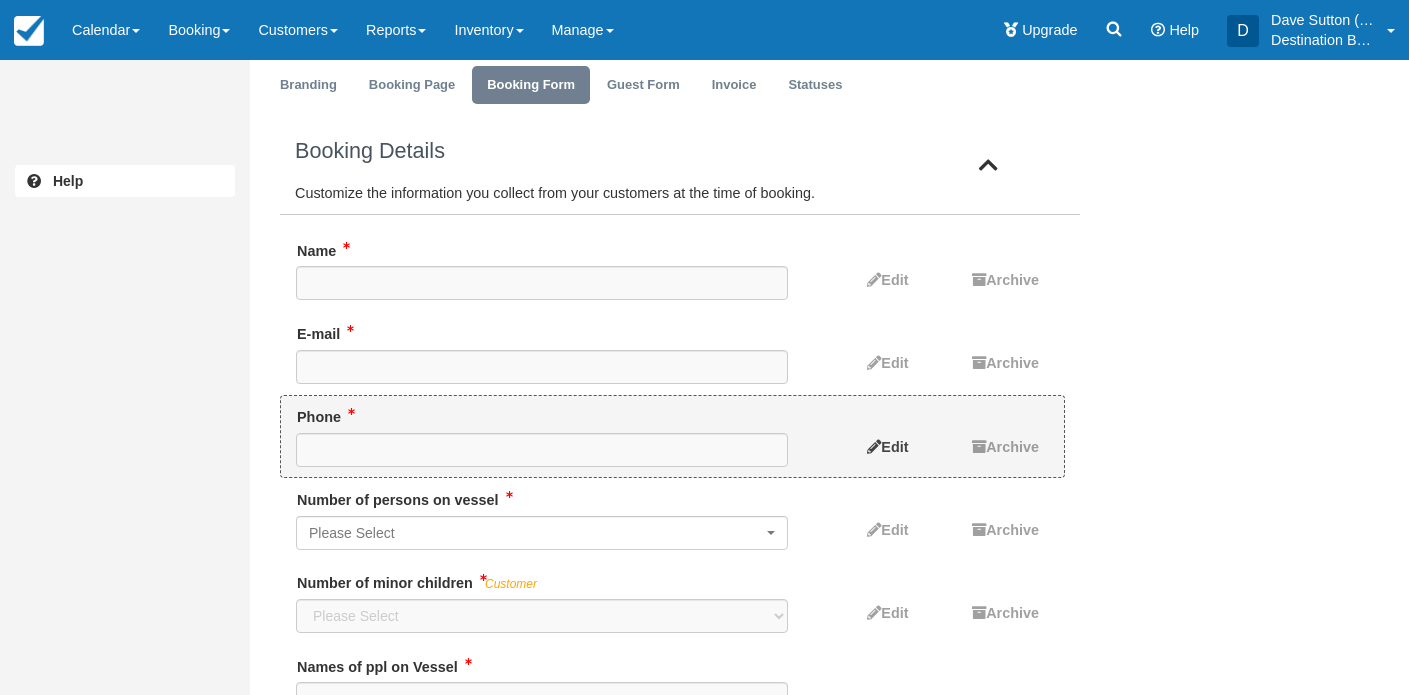 click on "Edit" at bounding box center (894, 447) 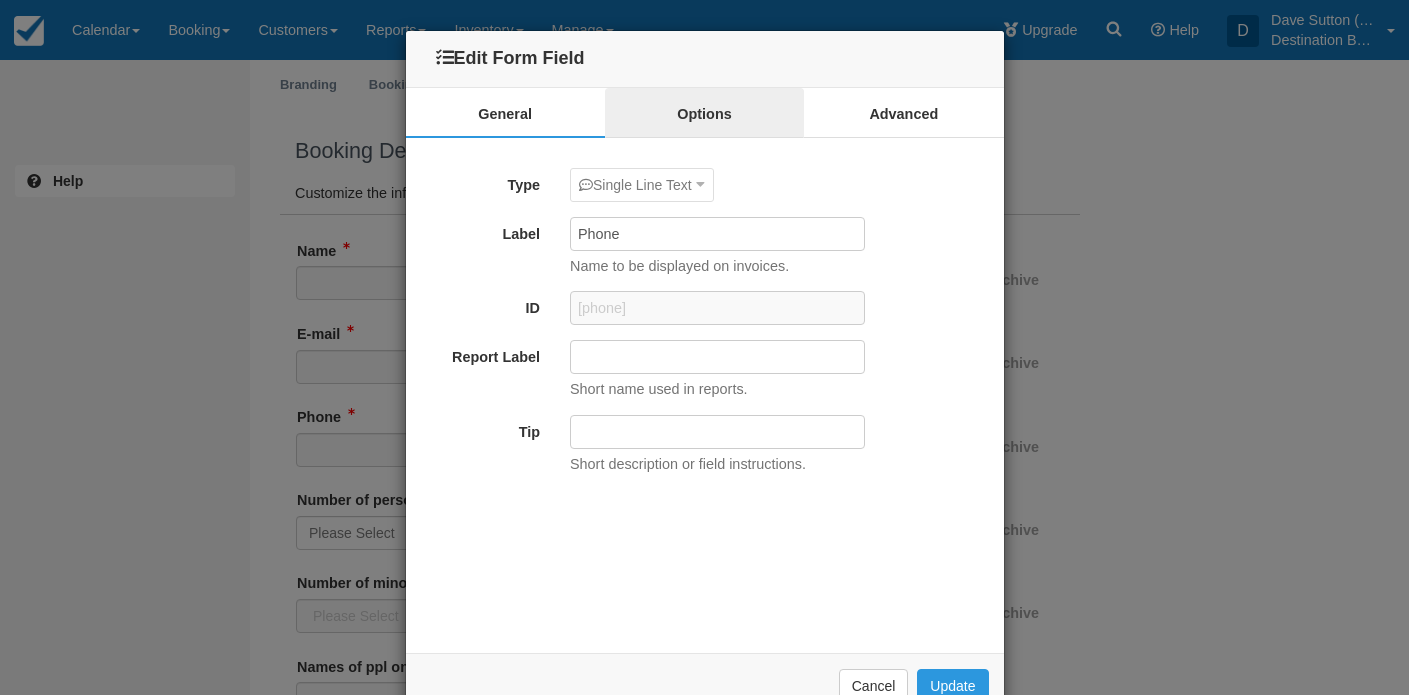 click on "Options" at bounding box center (704, 113) 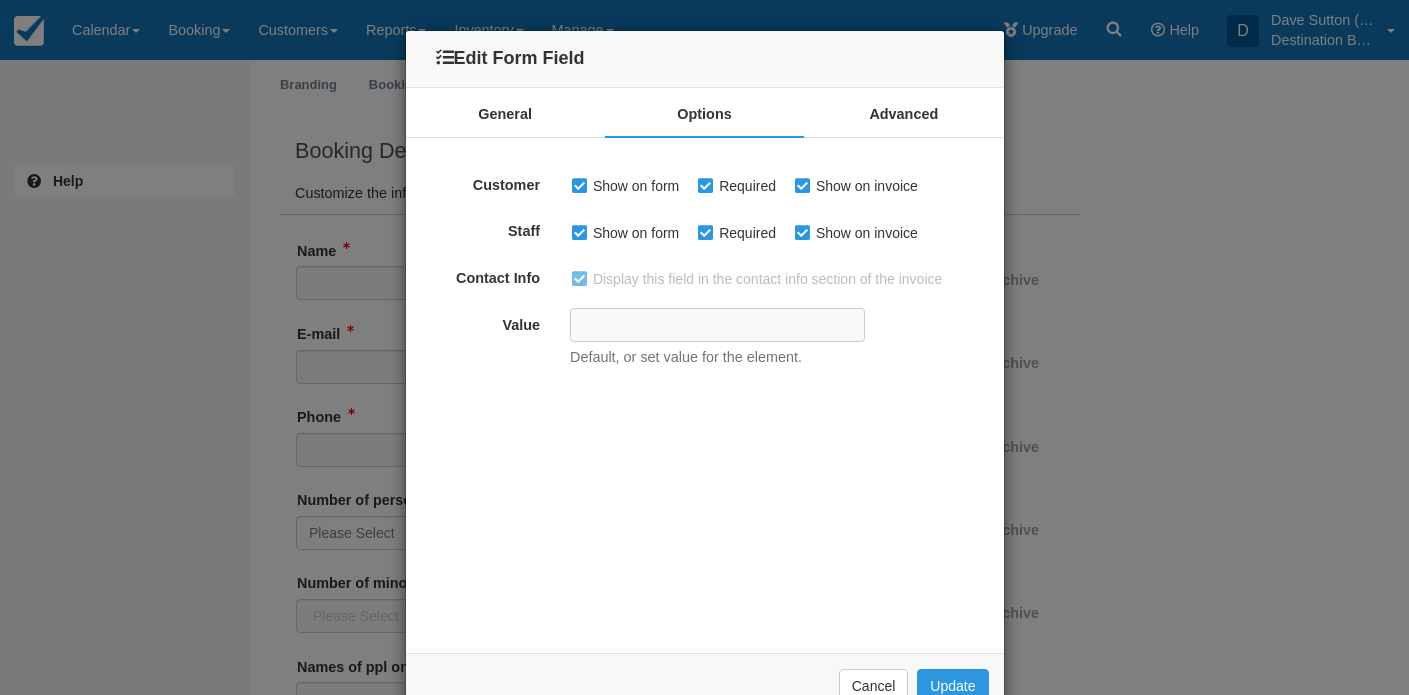 click on "Display this field in the contact info section of the invoice" at bounding box center (762, 278) 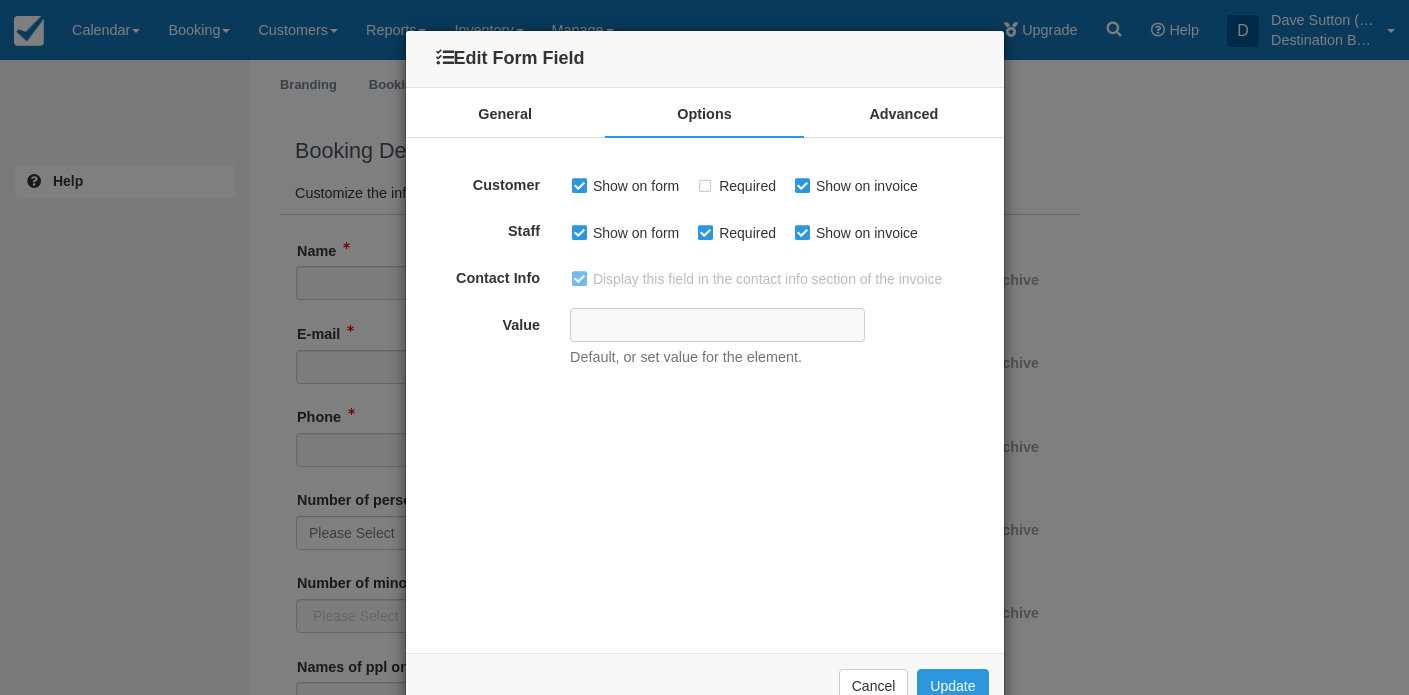 click on "Required" at bounding box center (742, 233) 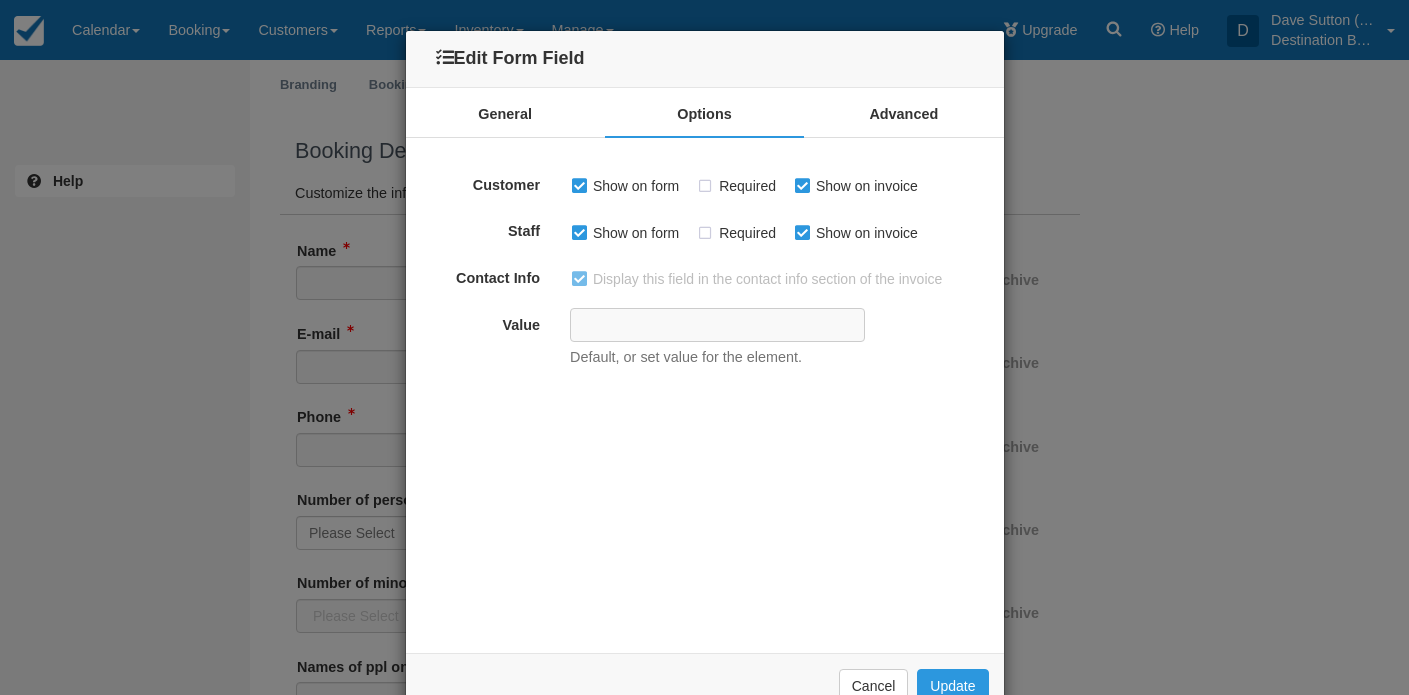 click on "Required" at bounding box center (742, 186) 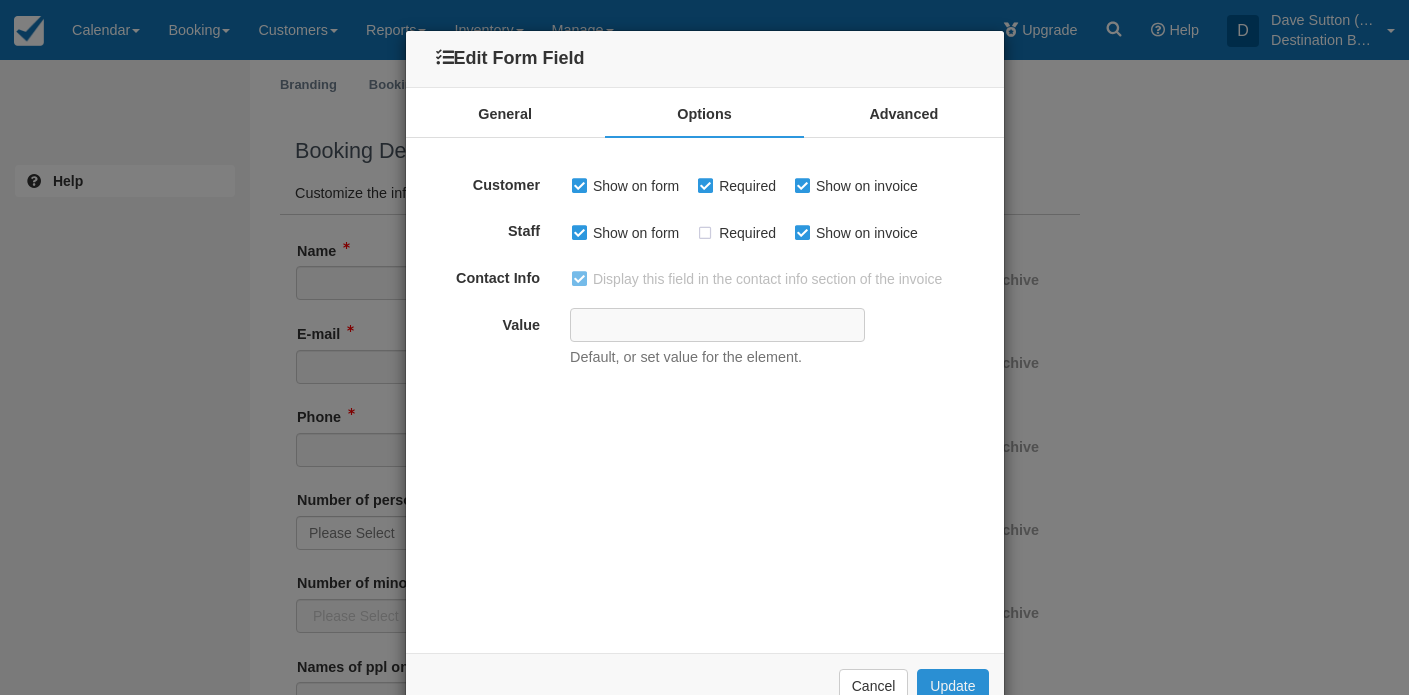 click on "Update" at bounding box center (952, 686) 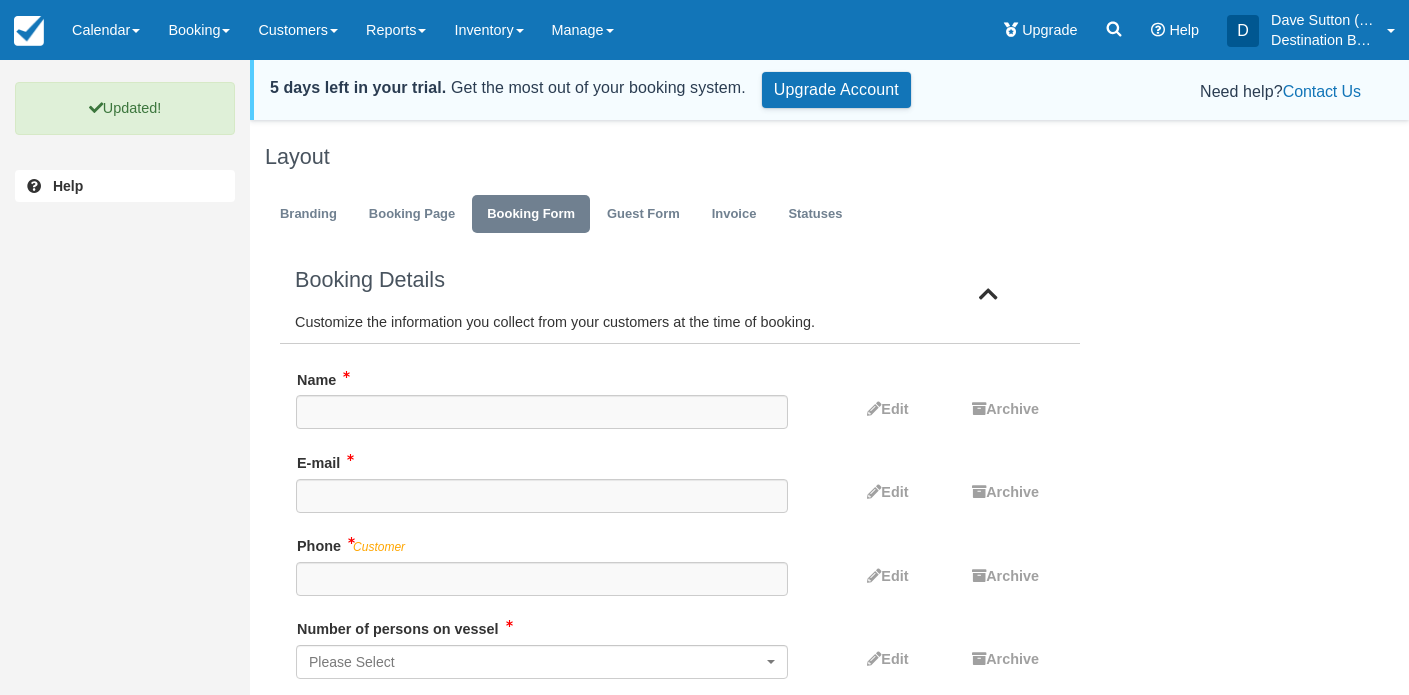 scroll, scrollTop: 0, scrollLeft: 0, axis: both 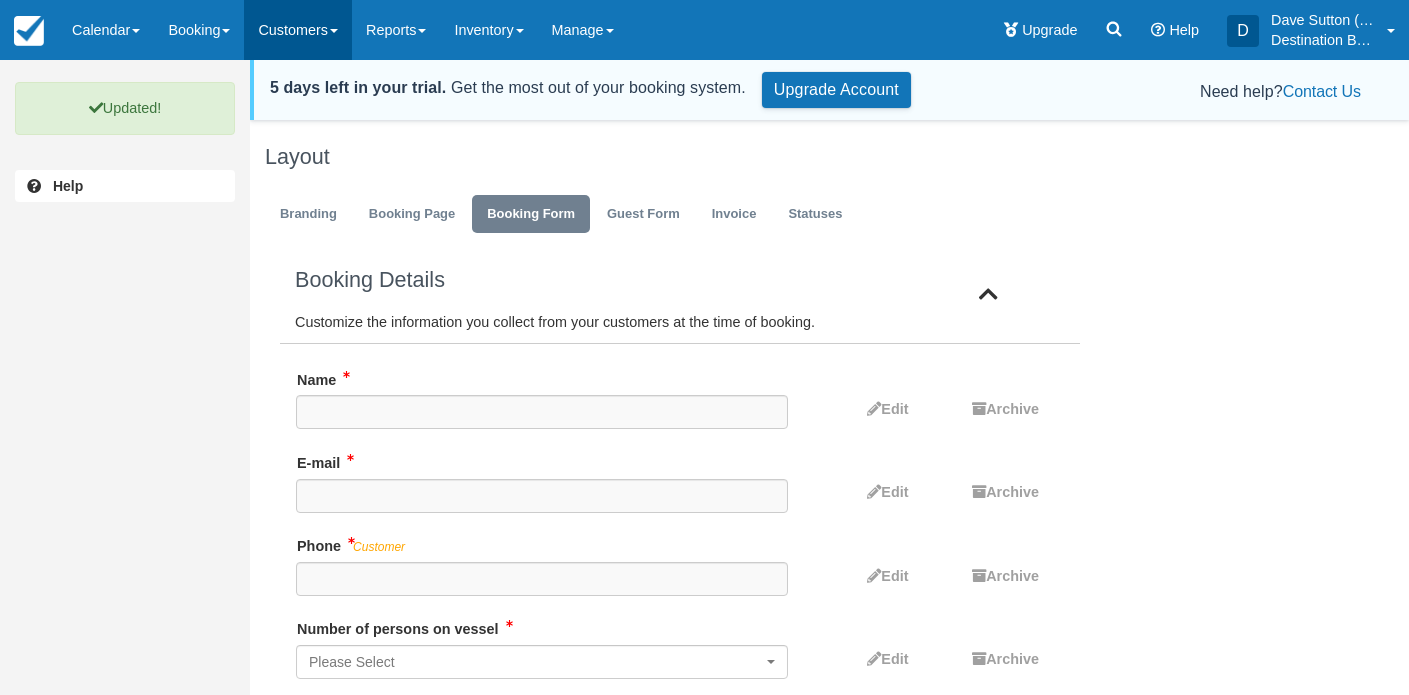 click on "Customers" at bounding box center (298, 30) 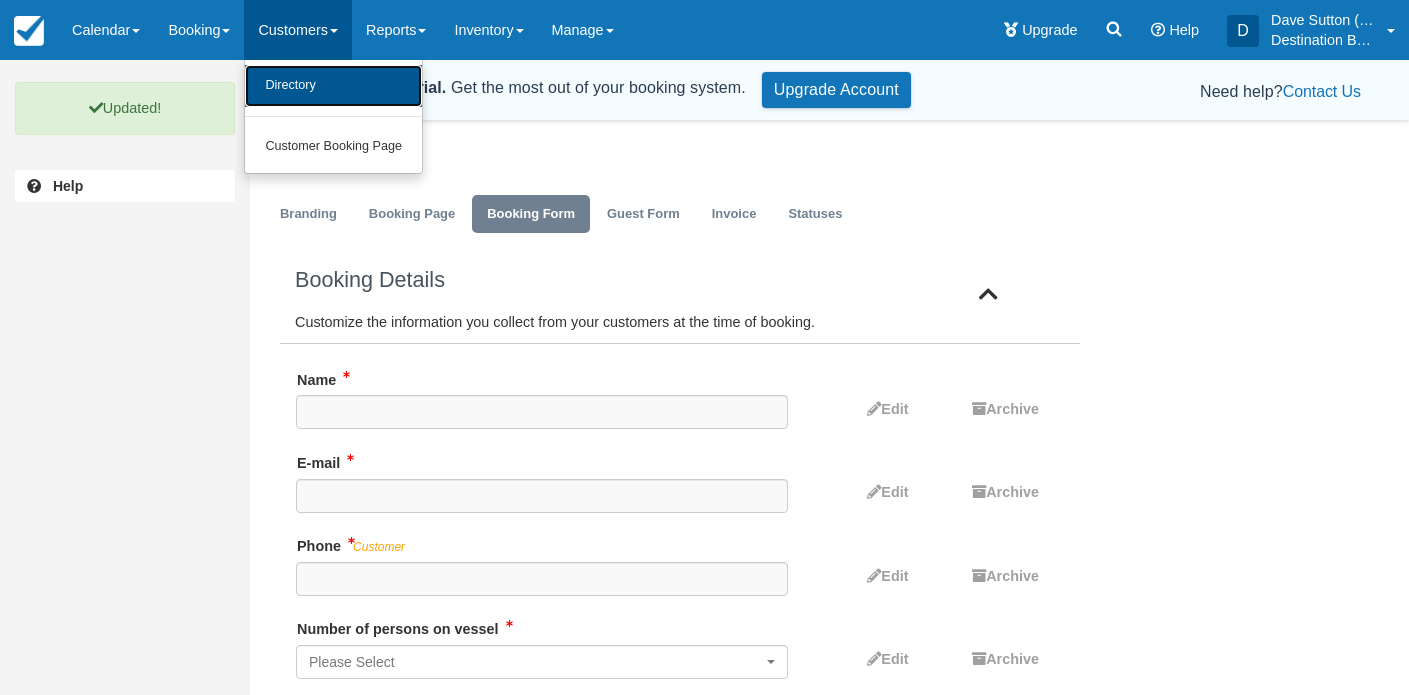 drag, startPoint x: 327, startPoint y: 96, endPoint x: 376, endPoint y: 88, distance: 49.648766 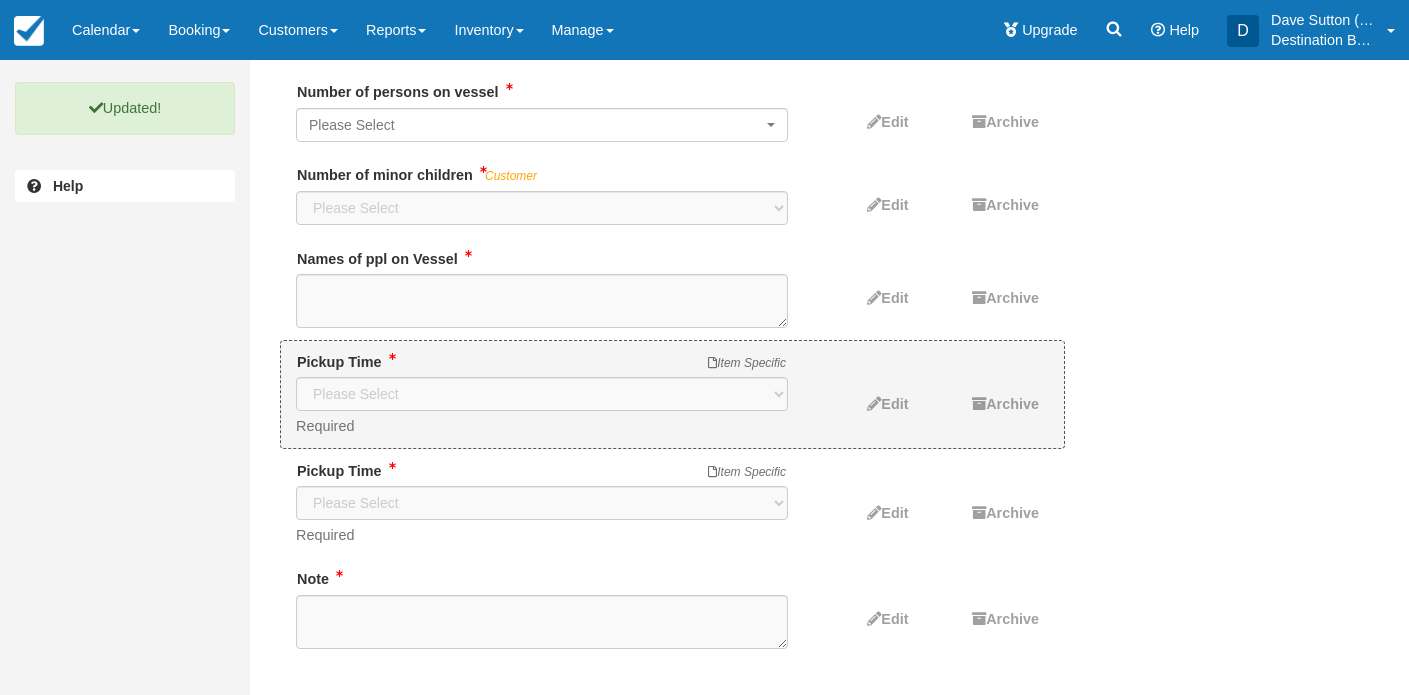 scroll, scrollTop: 539, scrollLeft: 0, axis: vertical 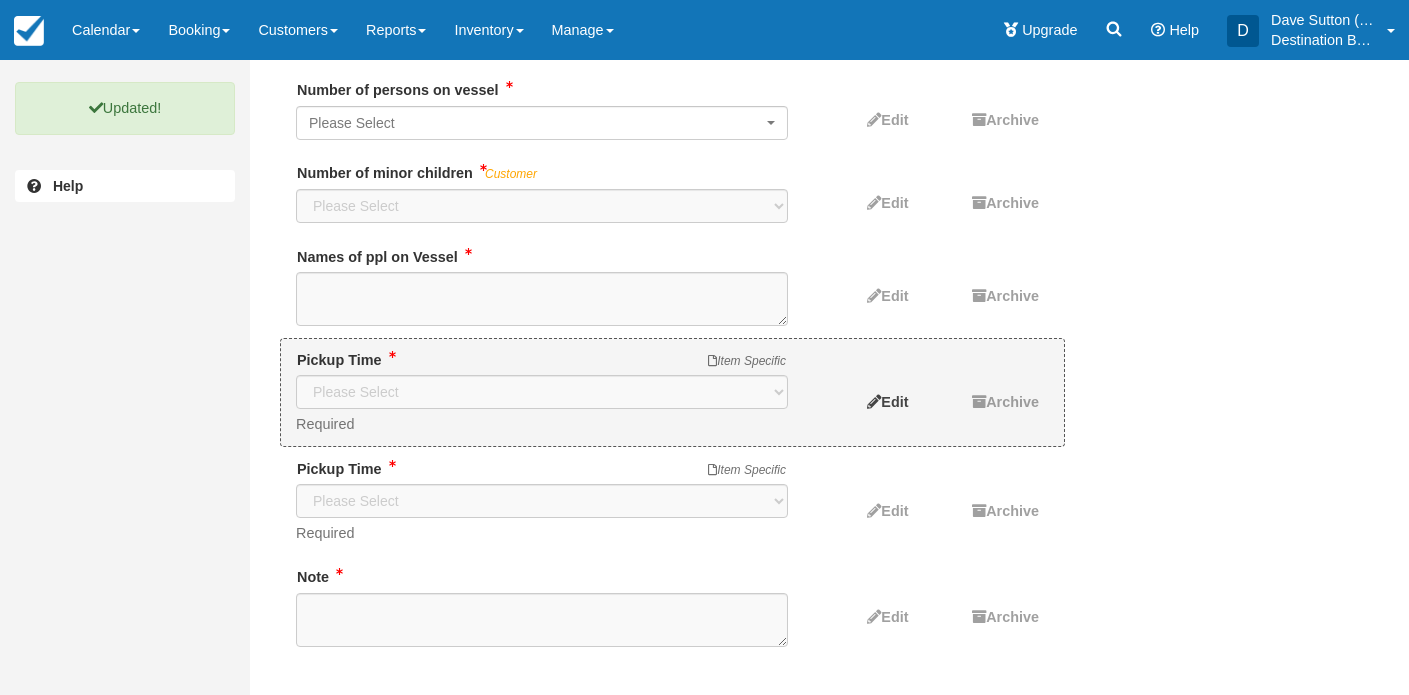 click on "Edit" at bounding box center [894, 402] 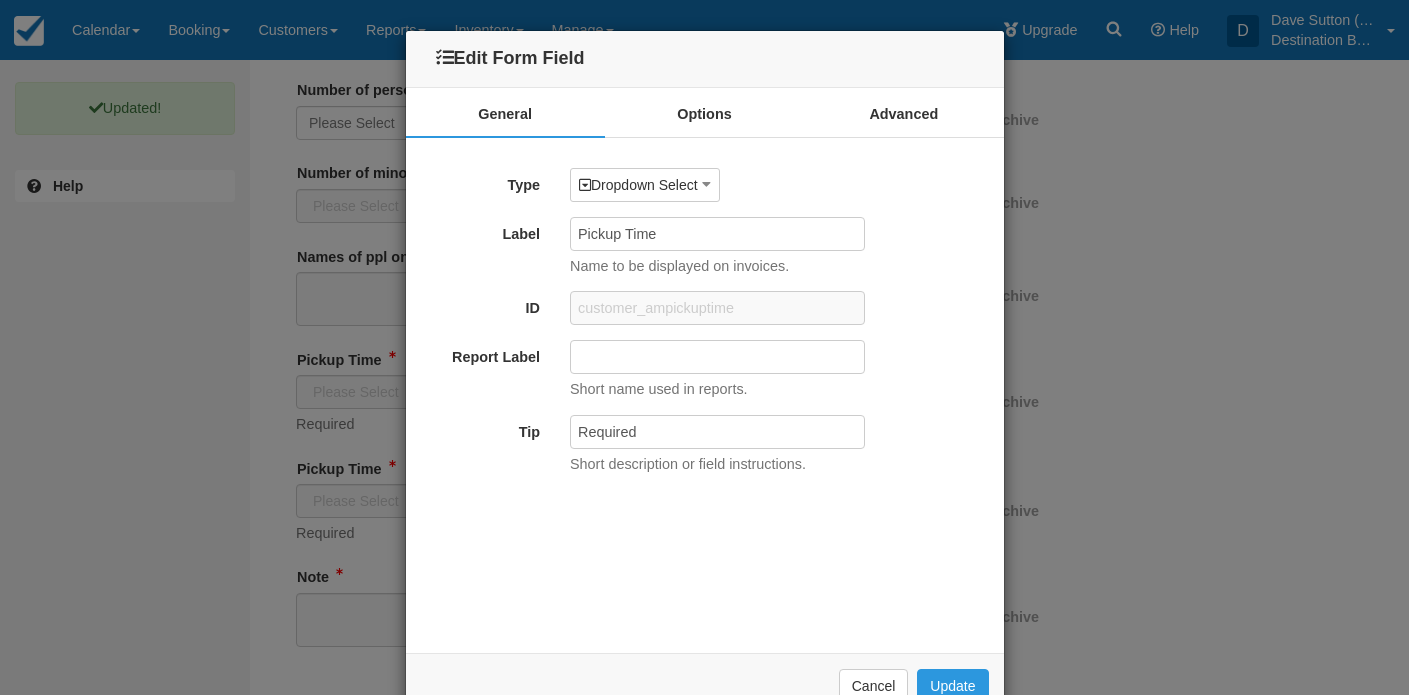 click on "Options" at bounding box center (704, 113) 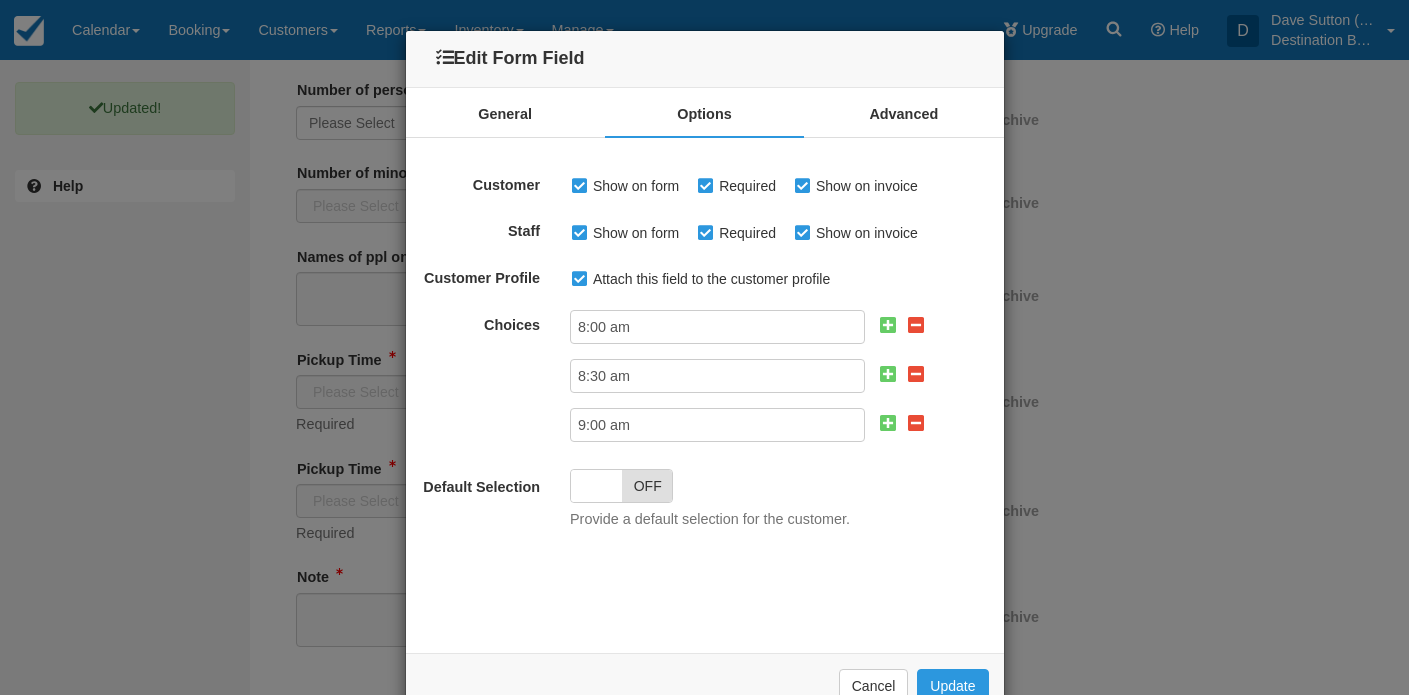 drag, startPoint x: 733, startPoint y: 235, endPoint x: 732, endPoint y: 249, distance: 14.035668 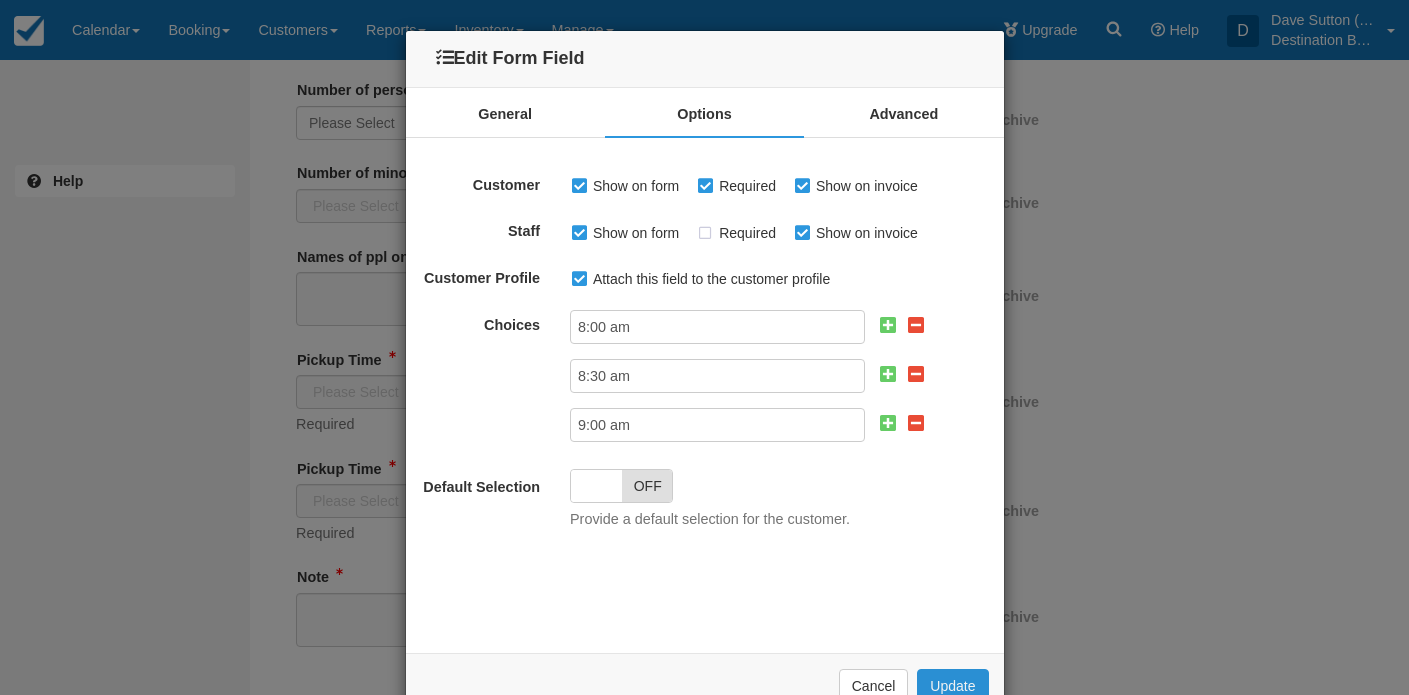 drag, startPoint x: 950, startPoint y: 681, endPoint x: 987, endPoint y: 688, distance: 37.65634 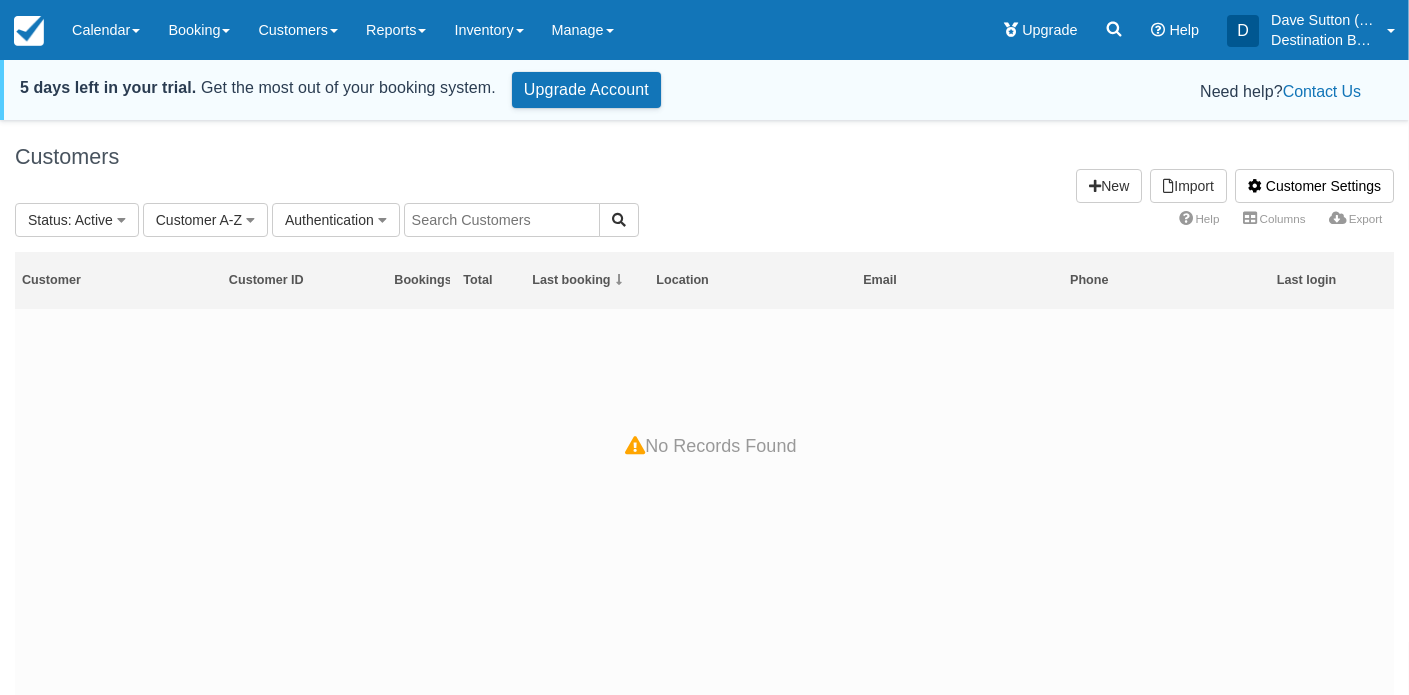 scroll, scrollTop: 0, scrollLeft: 0, axis: both 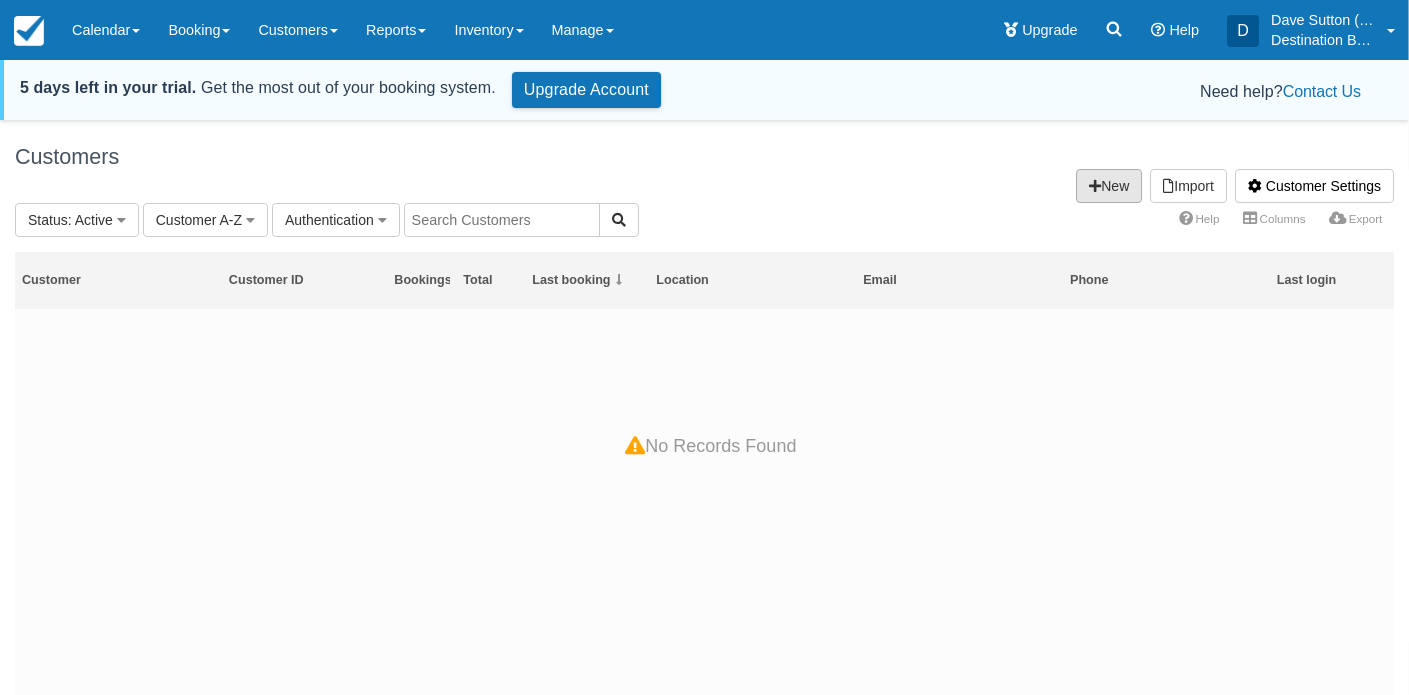 click on "New" at bounding box center [1109, 186] 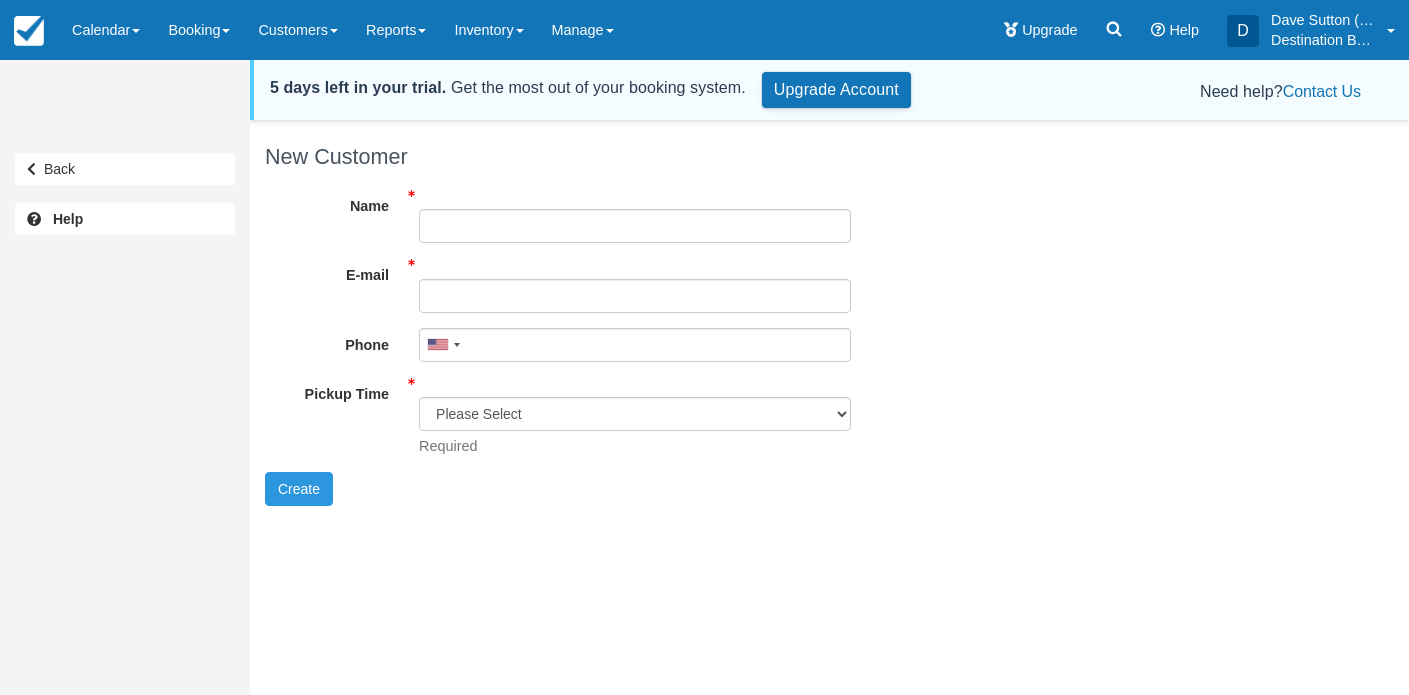 scroll, scrollTop: 0, scrollLeft: 0, axis: both 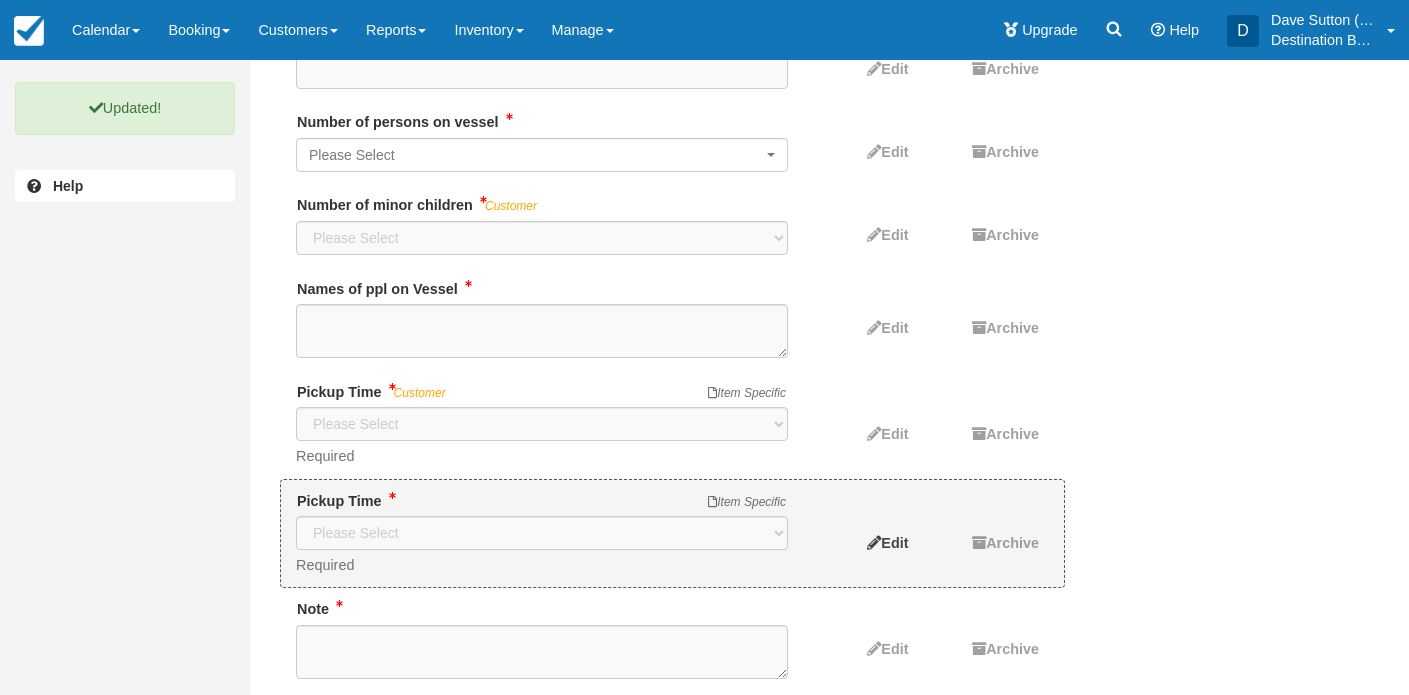 click on "Edit" at bounding box center (894, 543) 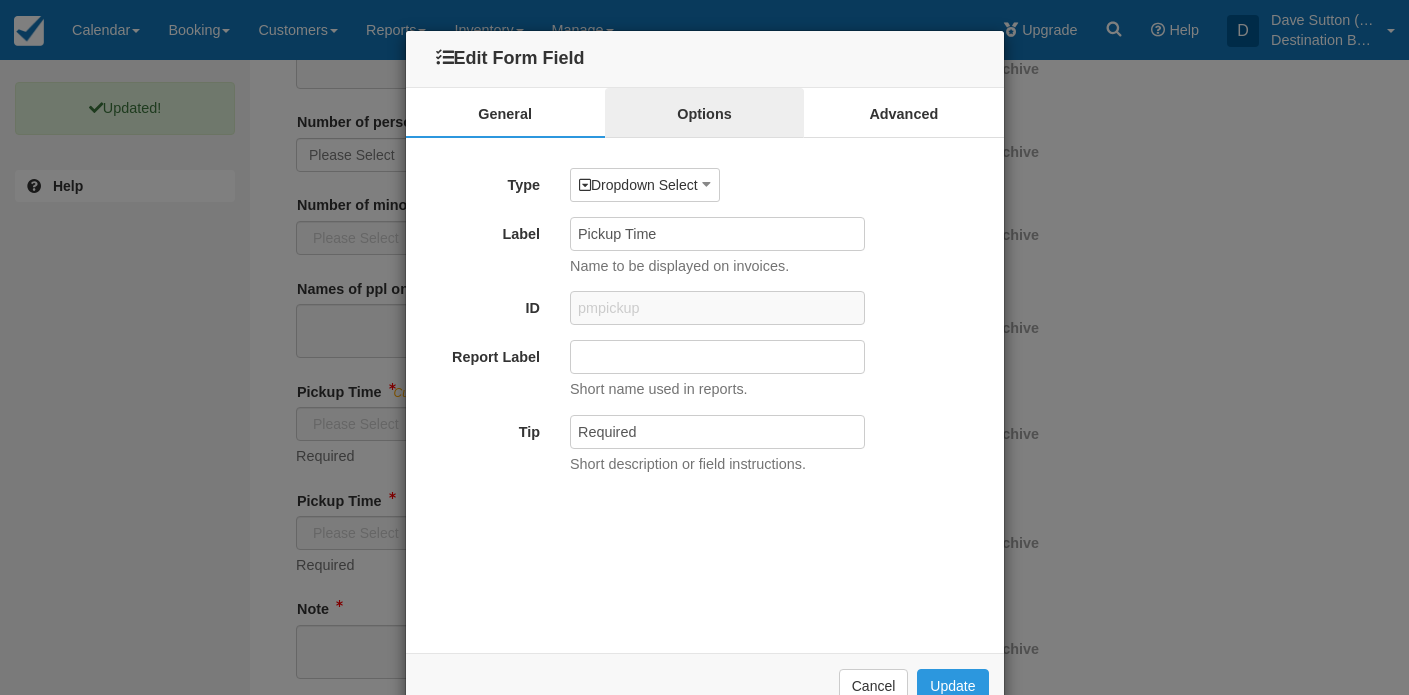 click on "Options" at bounding box center (704, 113) 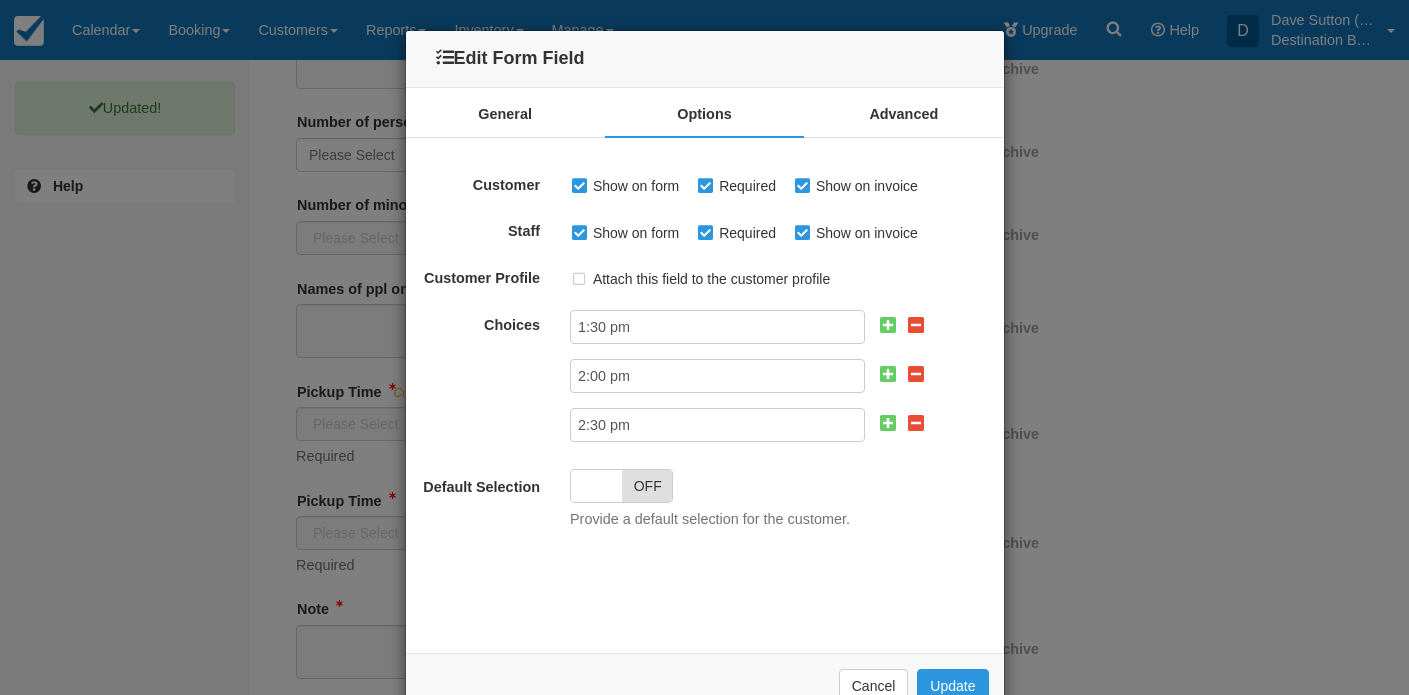 click on "Required" at bounding box center (742, 186) 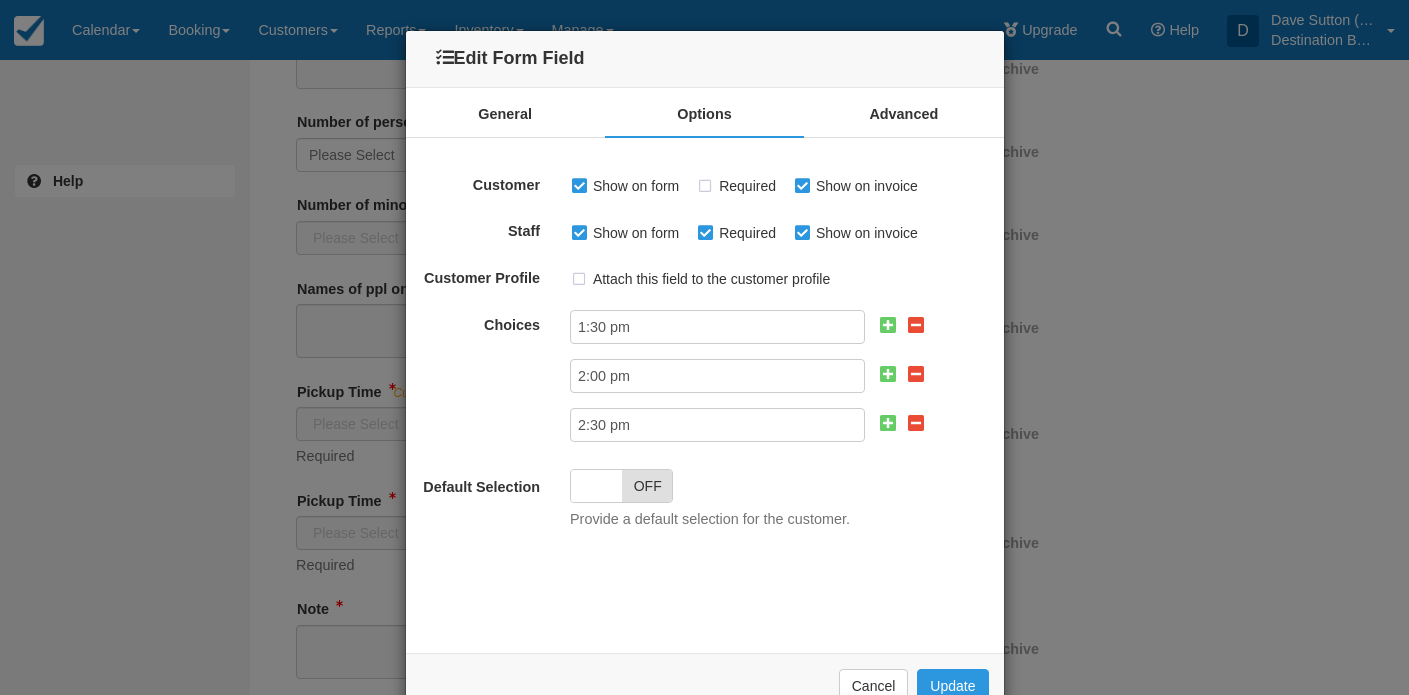 drag, startPoint x: 742, startPoint y: 181, endPoint x: 741, endPoint y: 208, distance: 27.018513 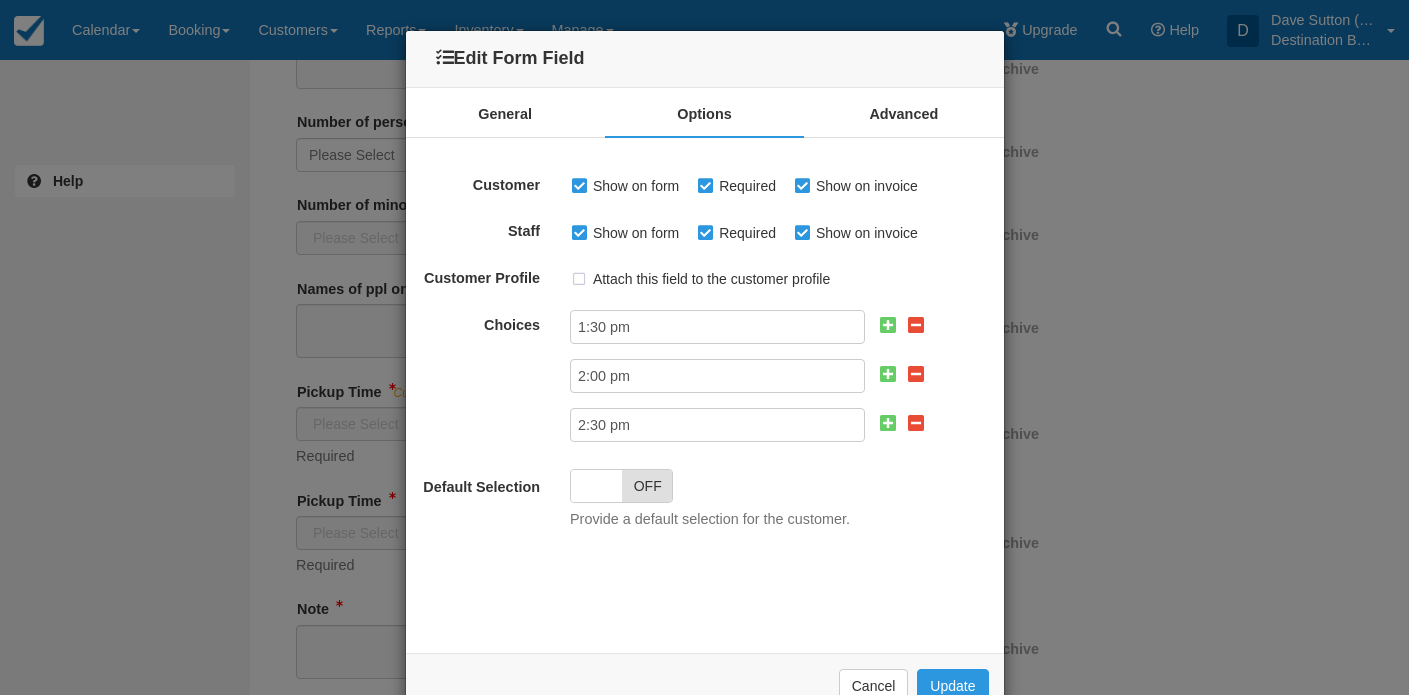 click on "Required" at bounding box center (742, 233) 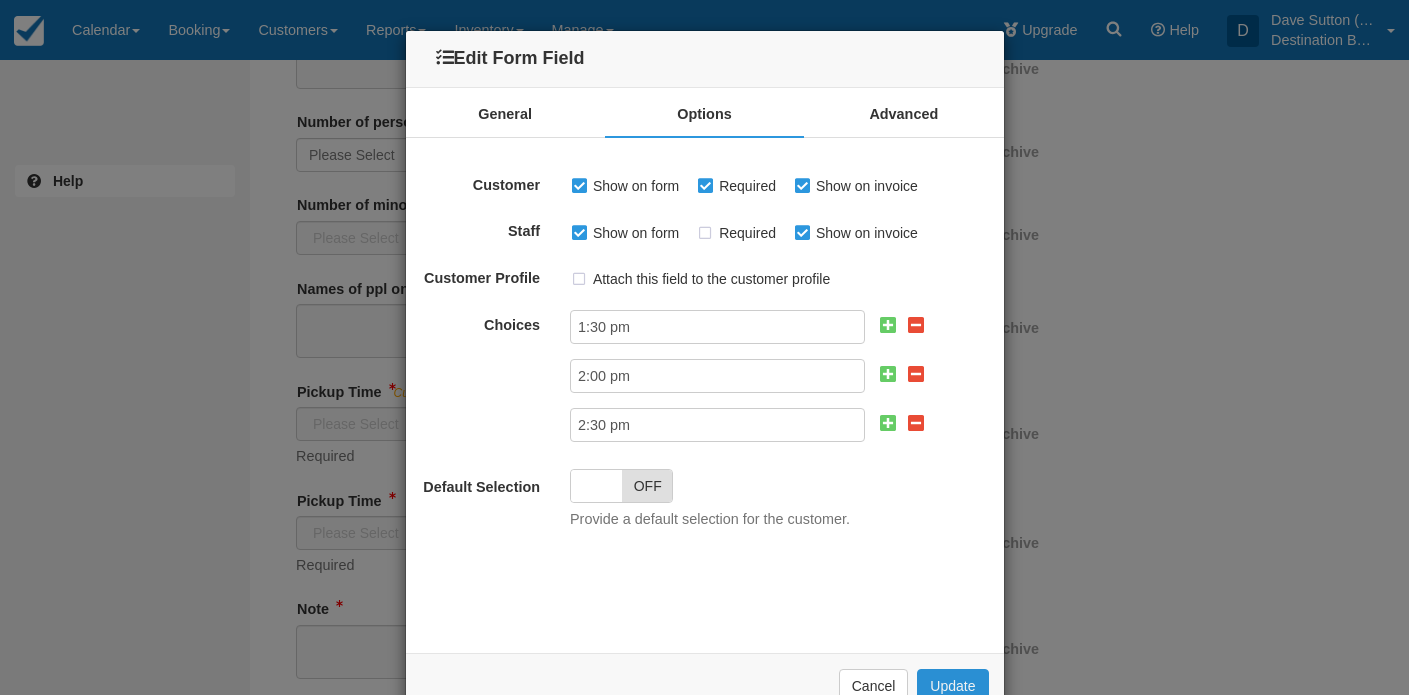 click on "Update" at bounding box center (952, 686) 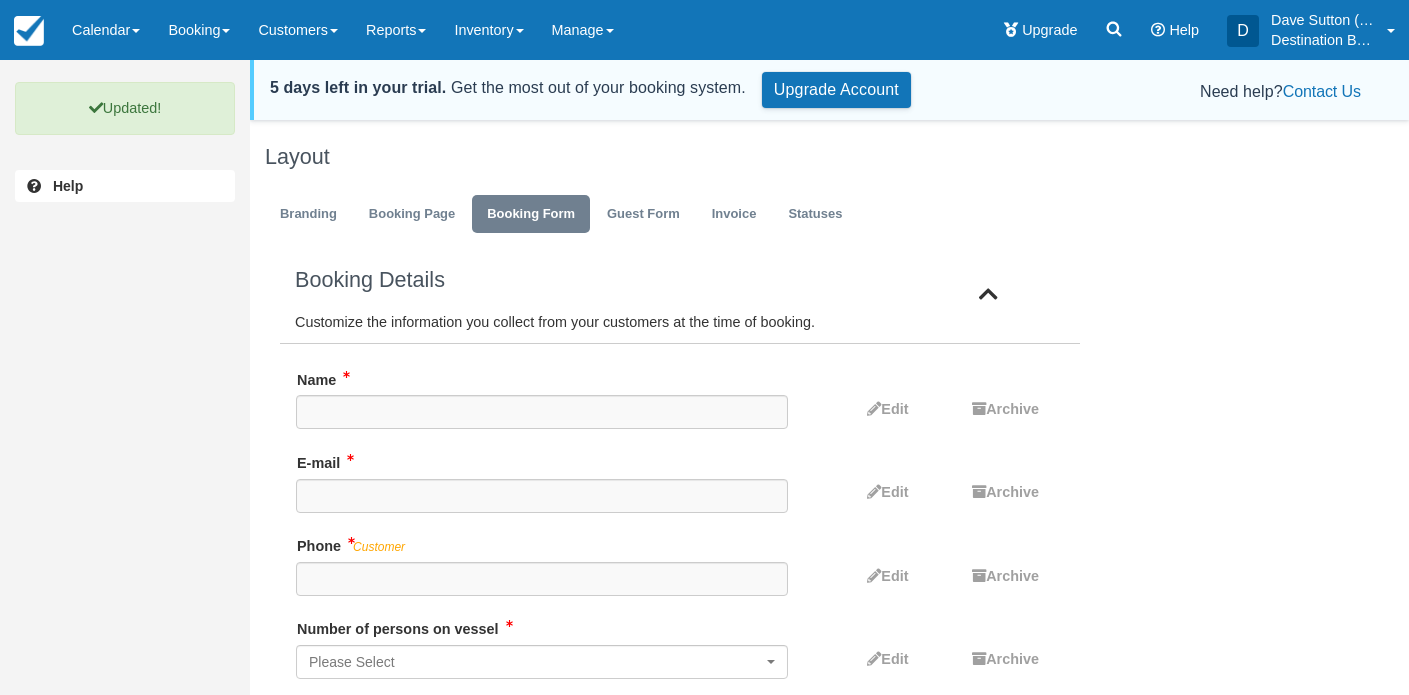 scroll, scrollTop: 0, scrollLeft: 0, axis: both 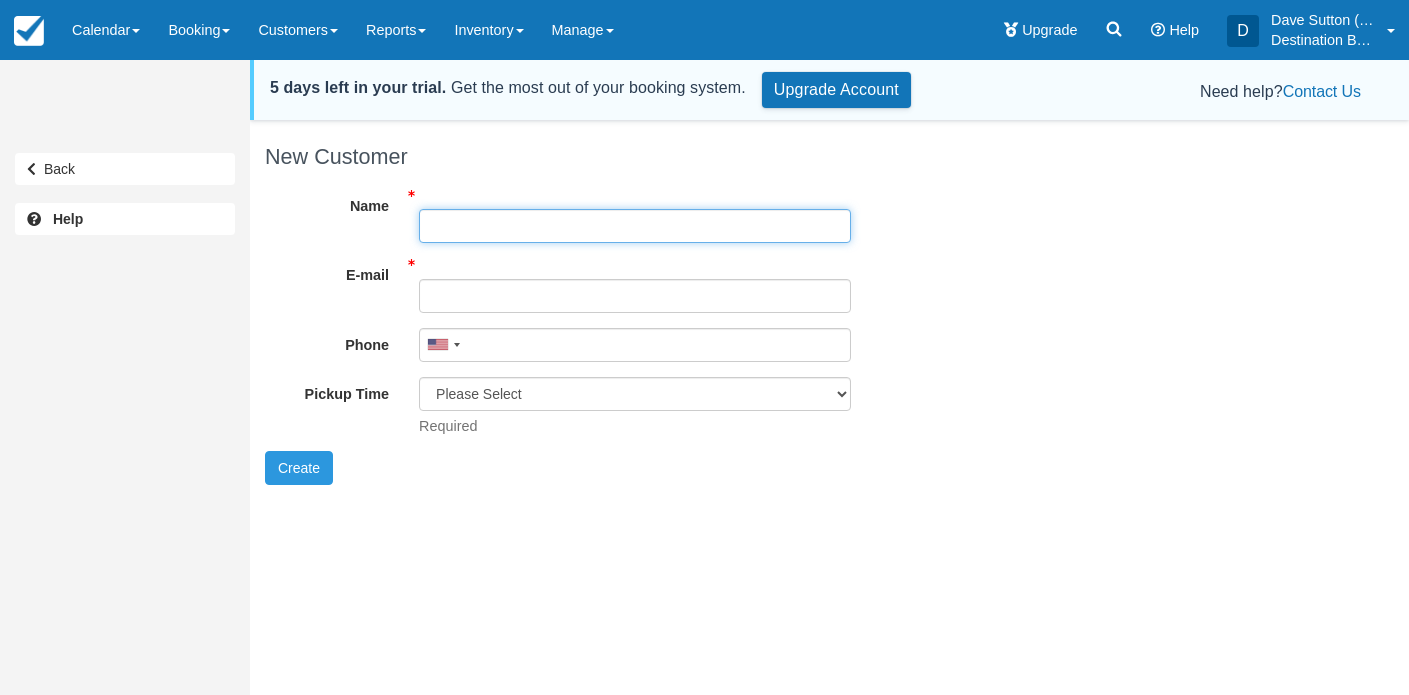 click on "Name" at bounding box center [635, 226] 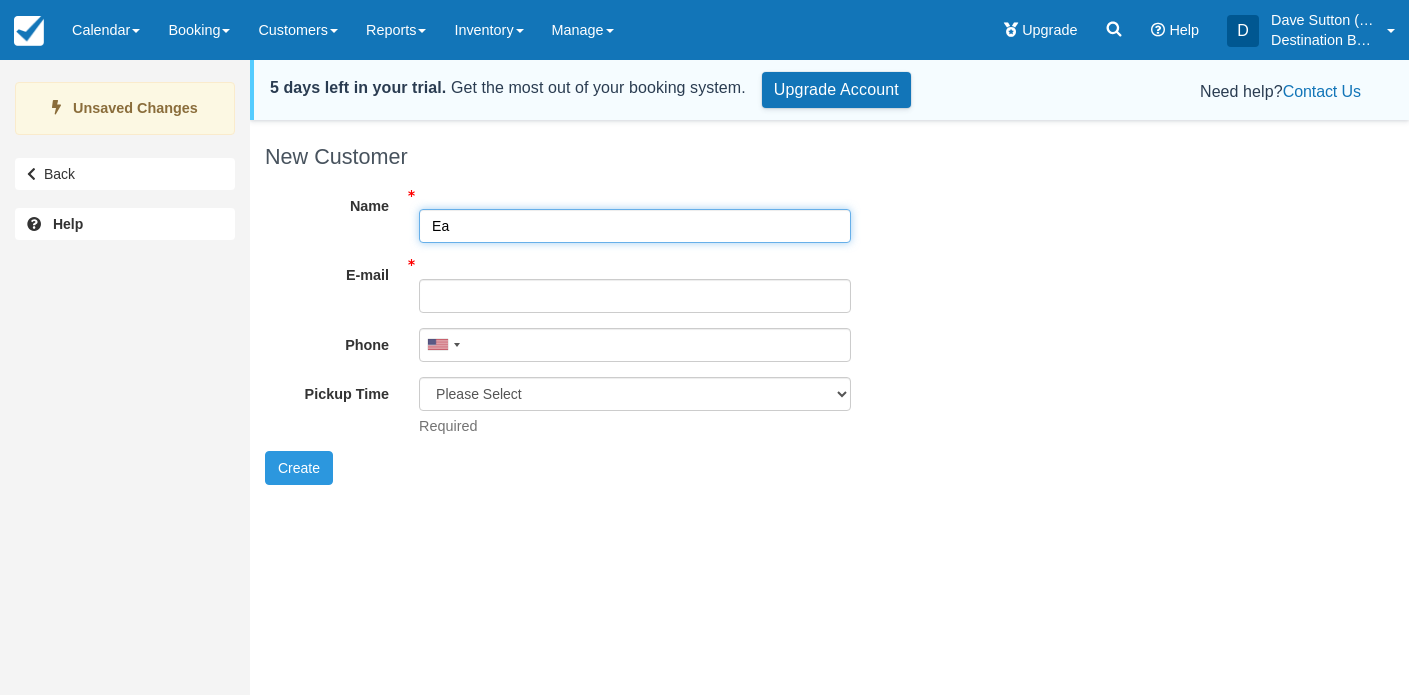 type on "E" 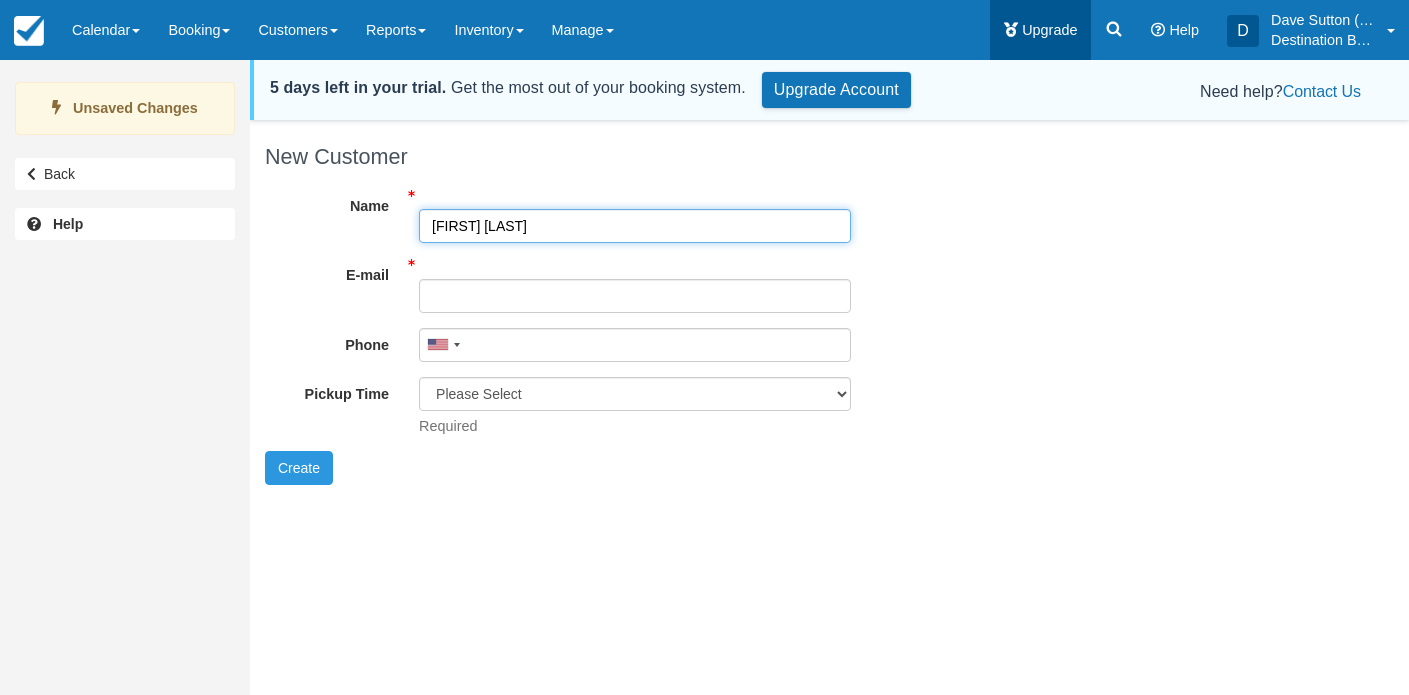 type on "James Earwood" 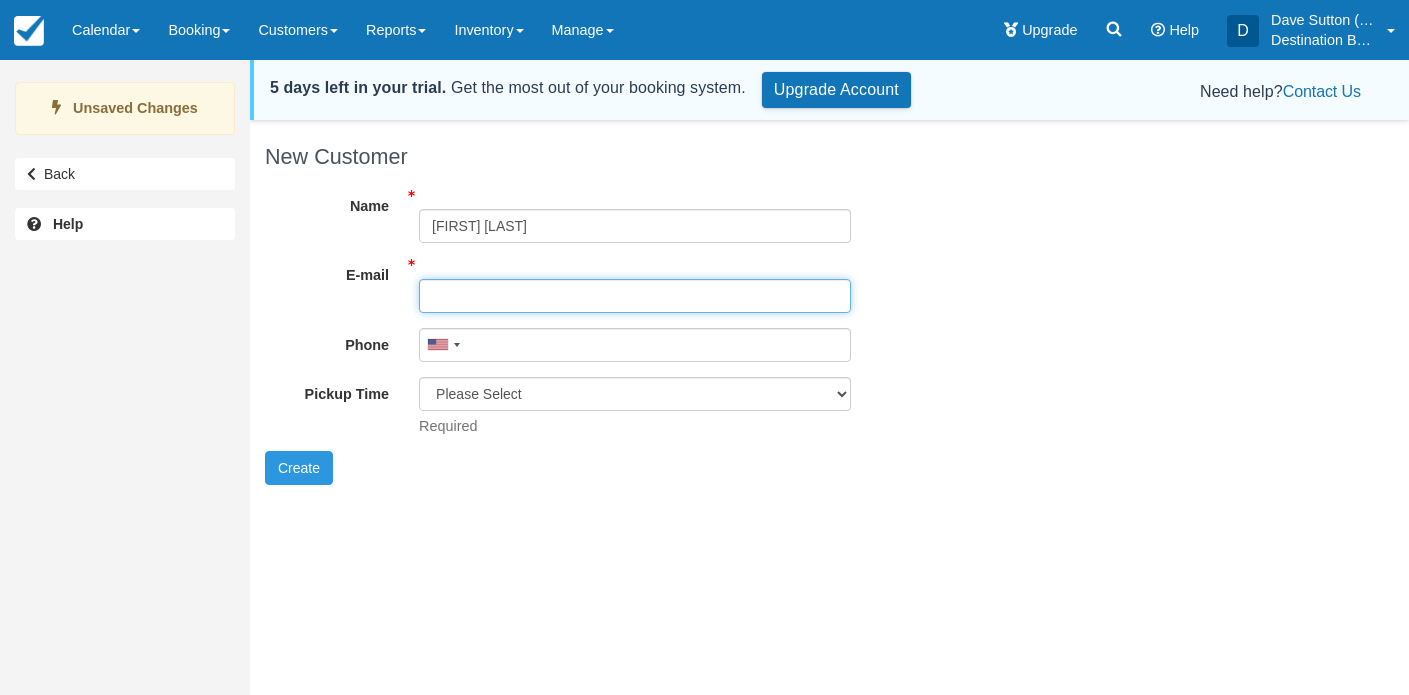 click on "E-mail" at bounding box center (635, 296) 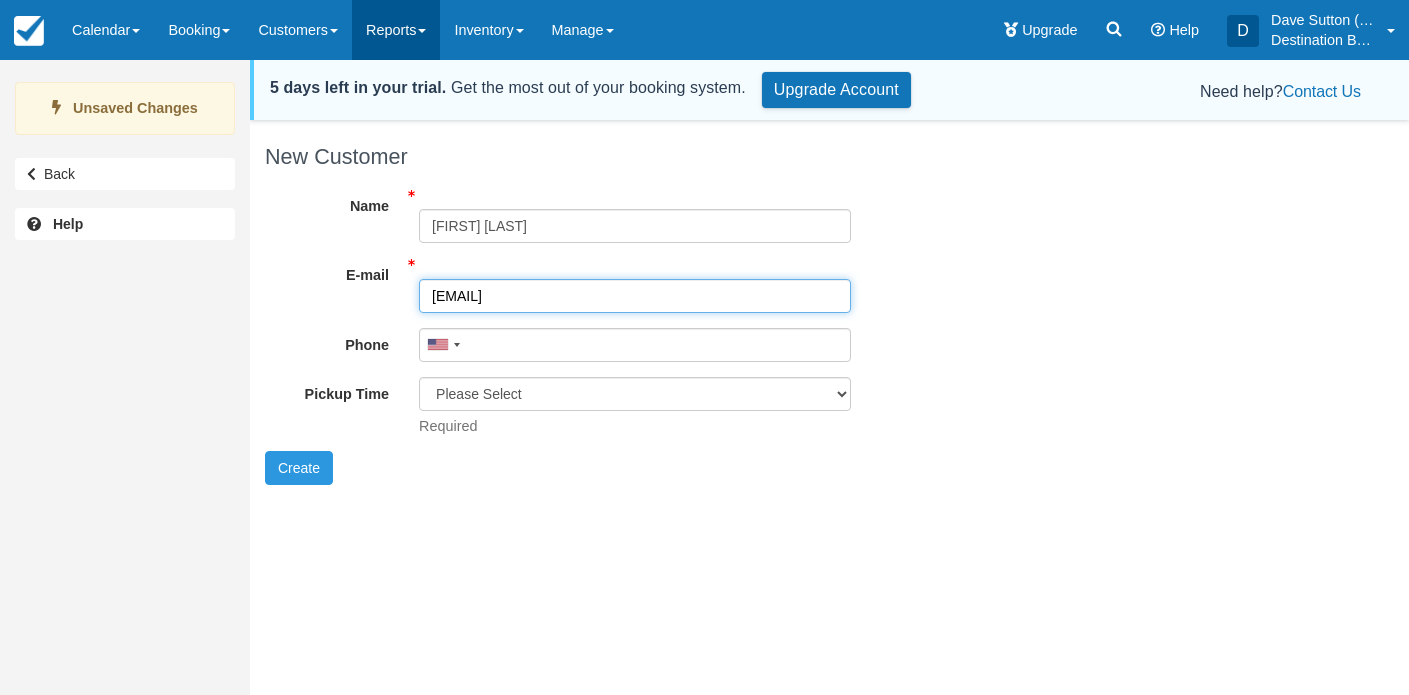 type on "[EMAIL]" 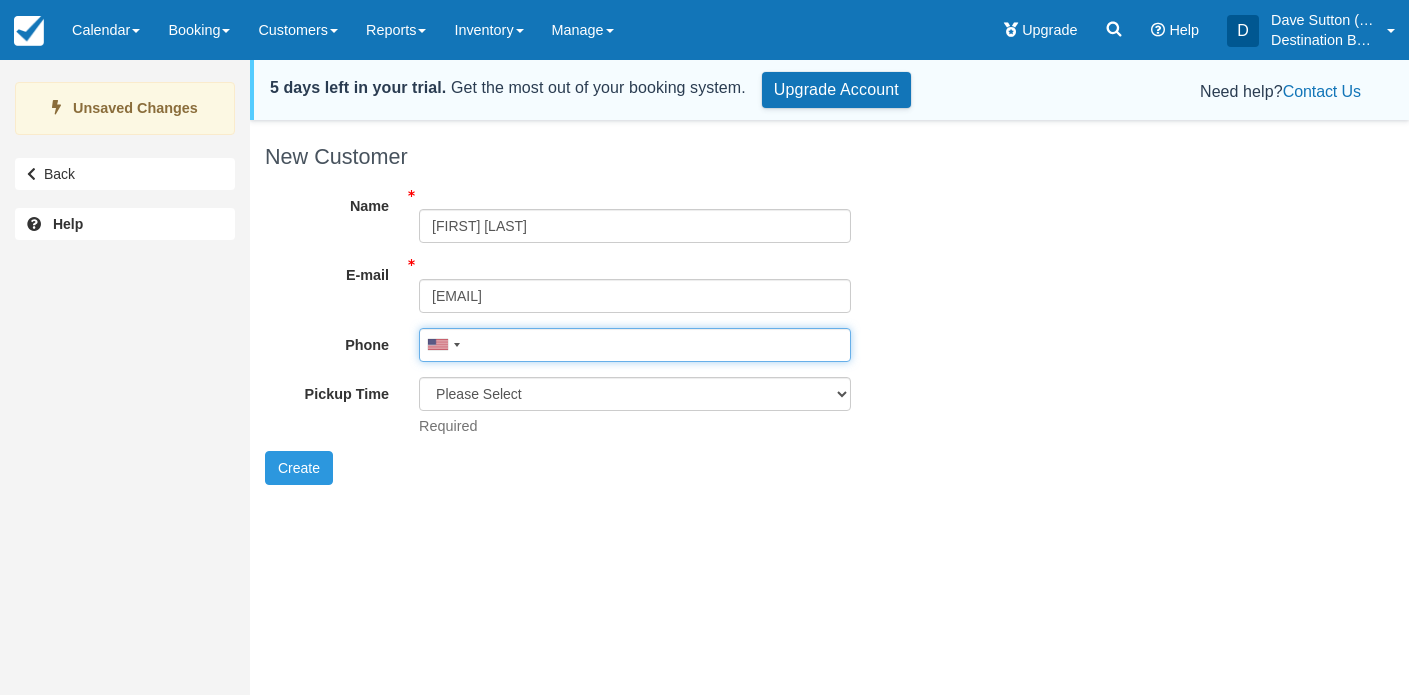 click on "Phone" at bounding box center (635, 345) 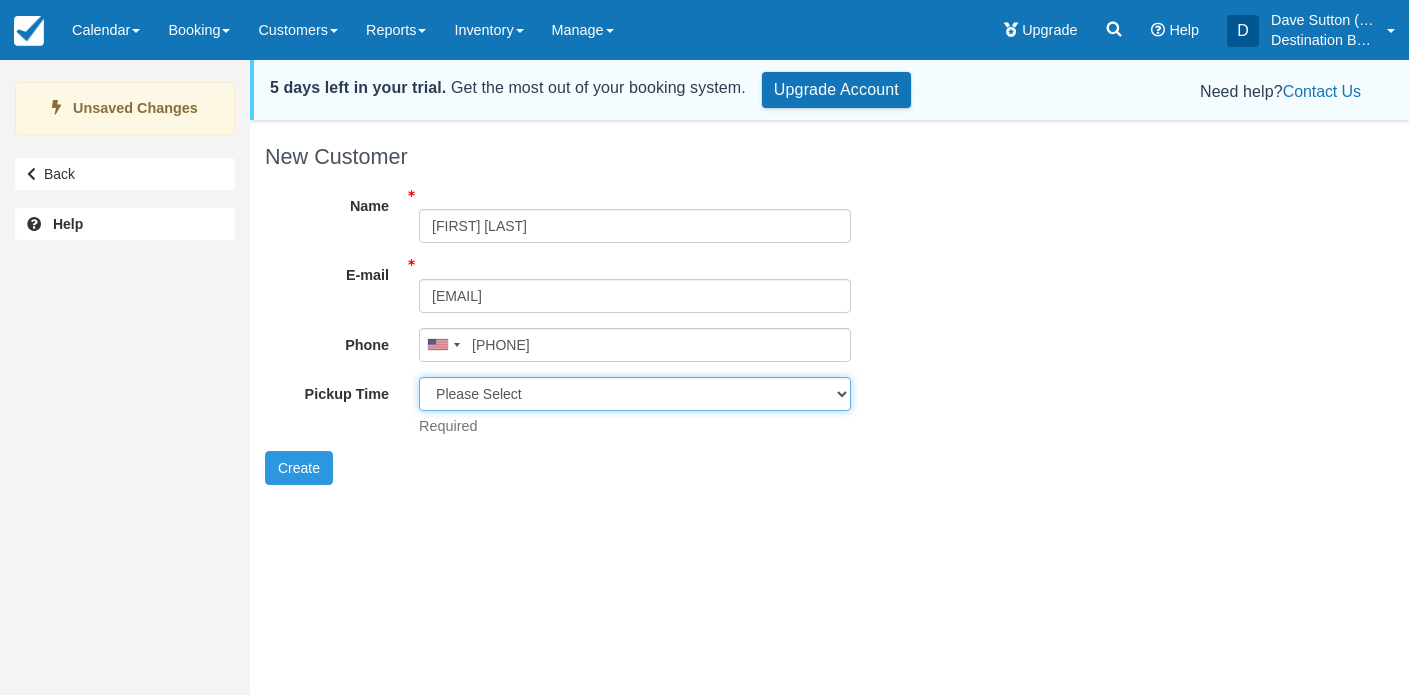 type on "[PHONE]" 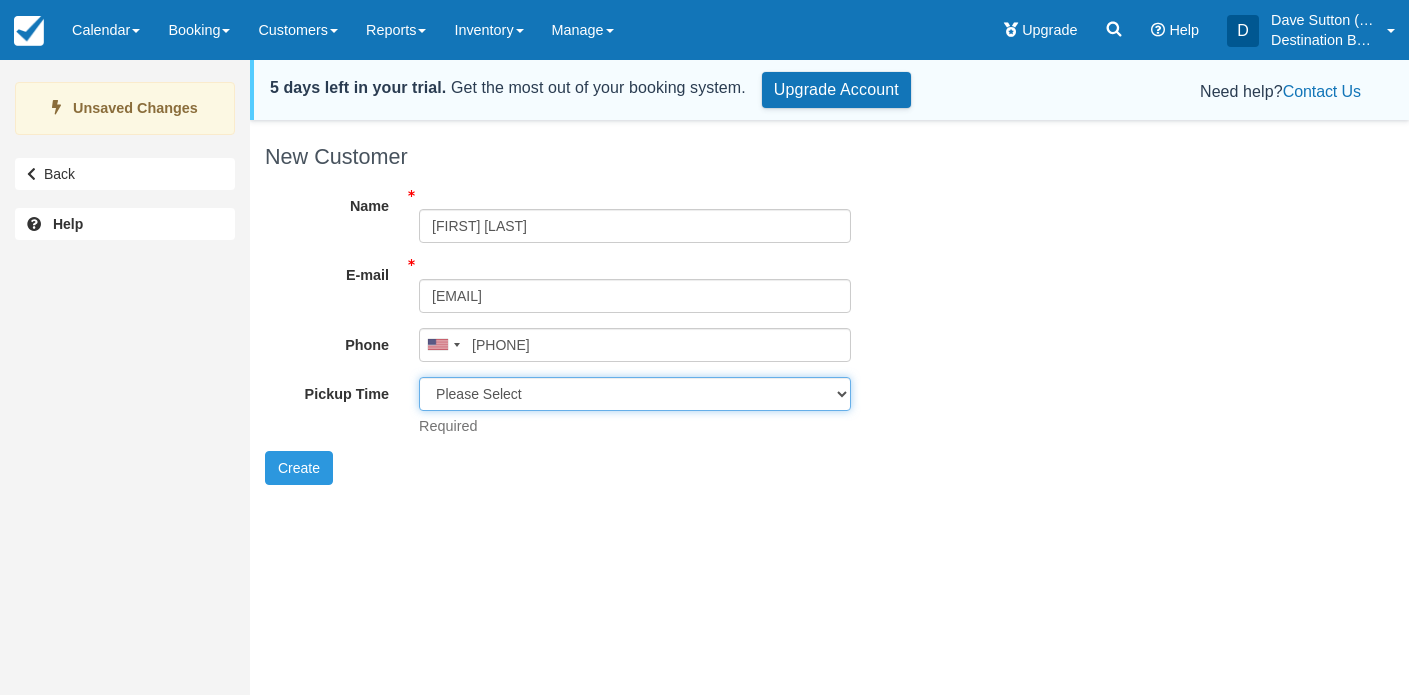 select on "9:00 am" 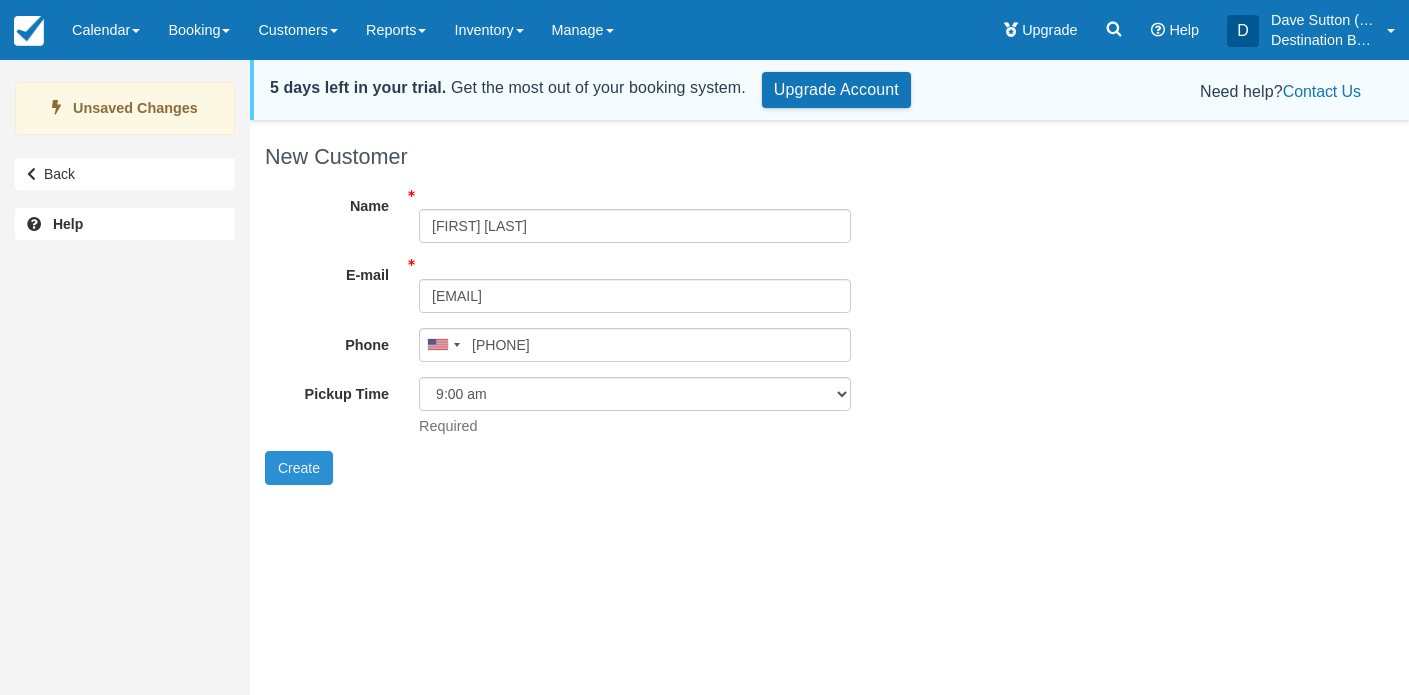click on "Create" at bounding box center [299, 468] 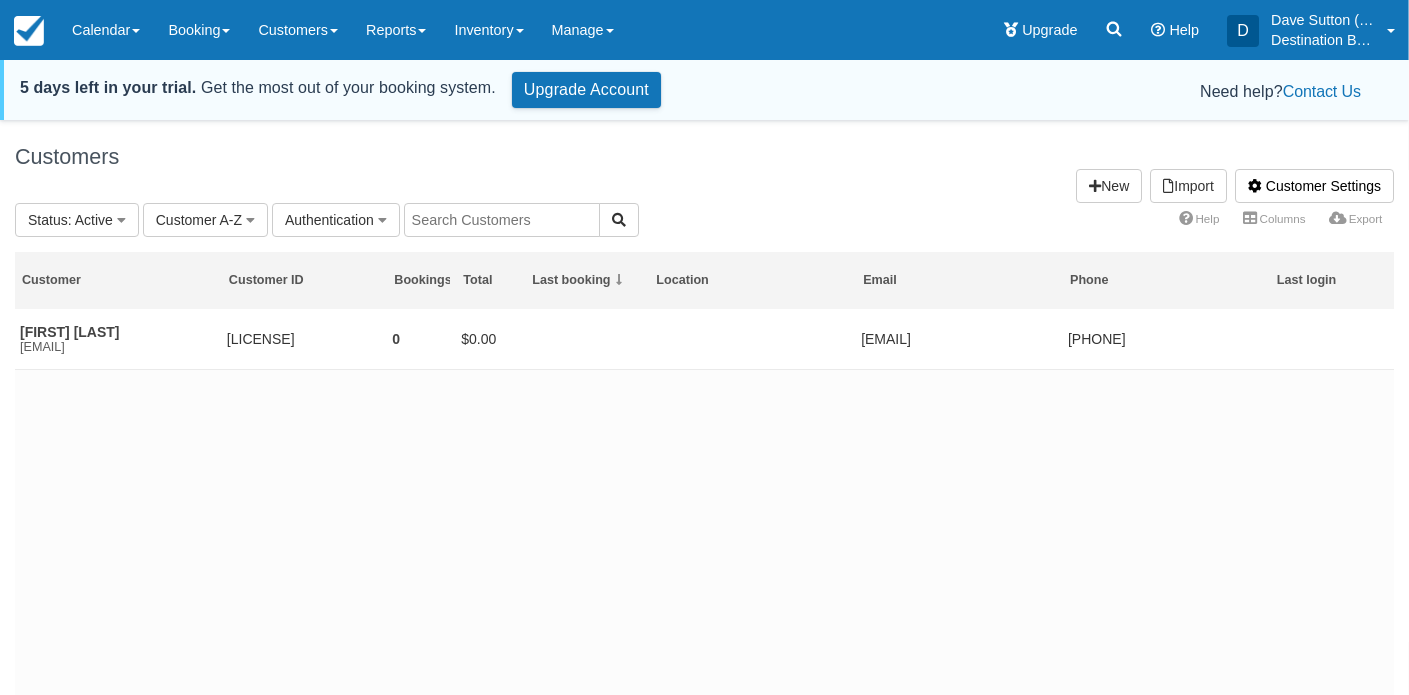 scroll, scrollTop: 0, scrollLeft: 0, axis: both 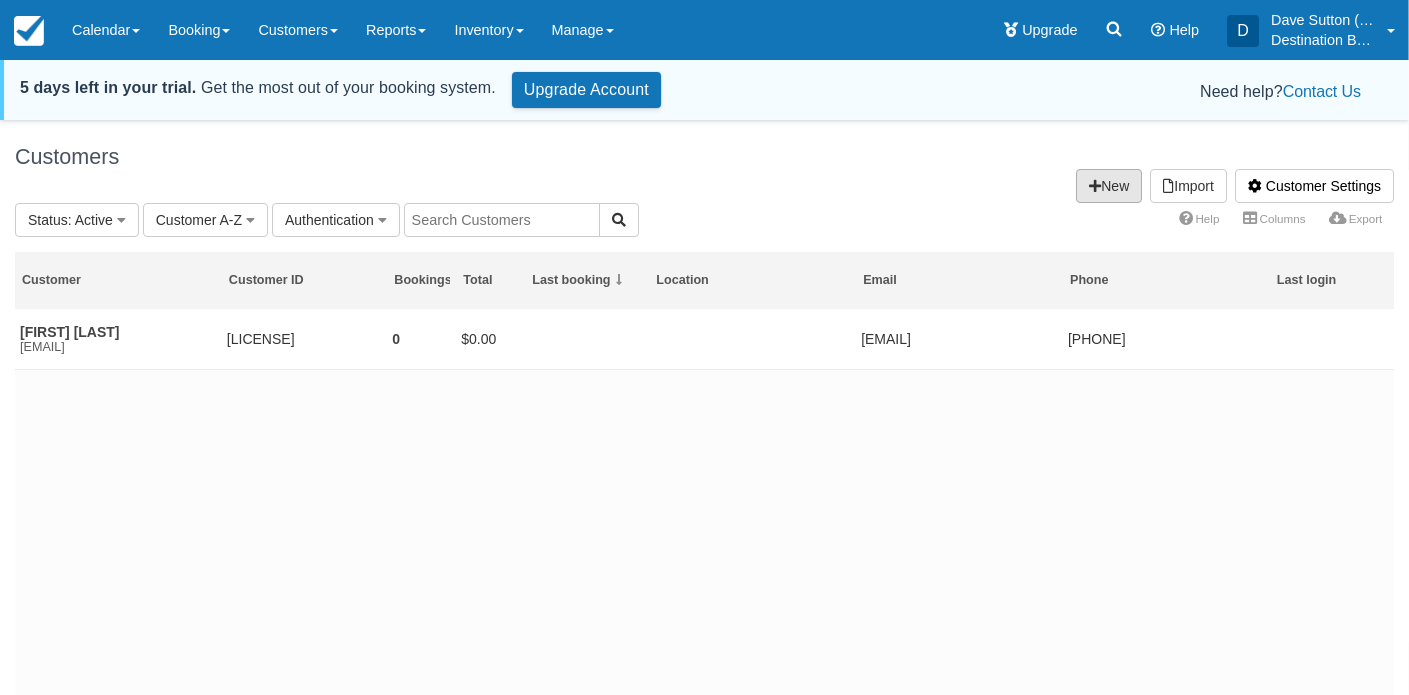 click on "New" at bounding box center (1109, 186) 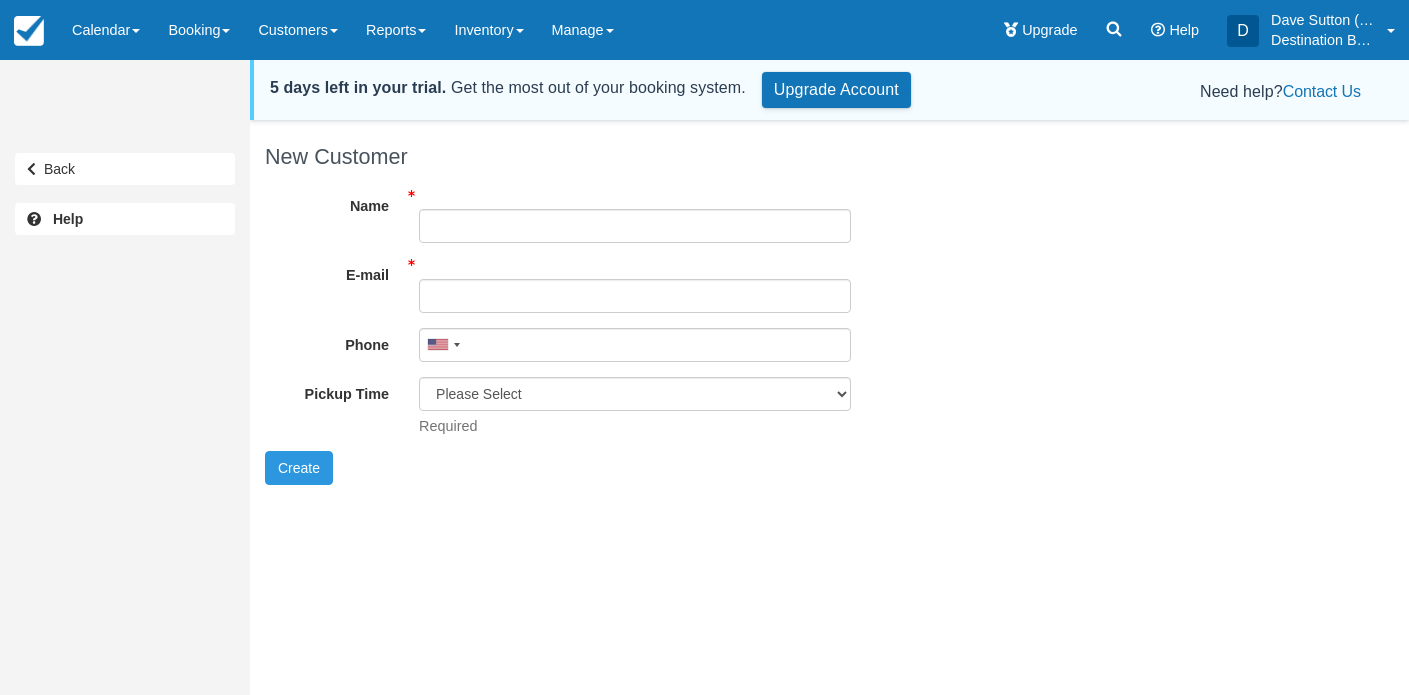 scroll, scrollTop: 0, scrollLeft: 0, axis: both 